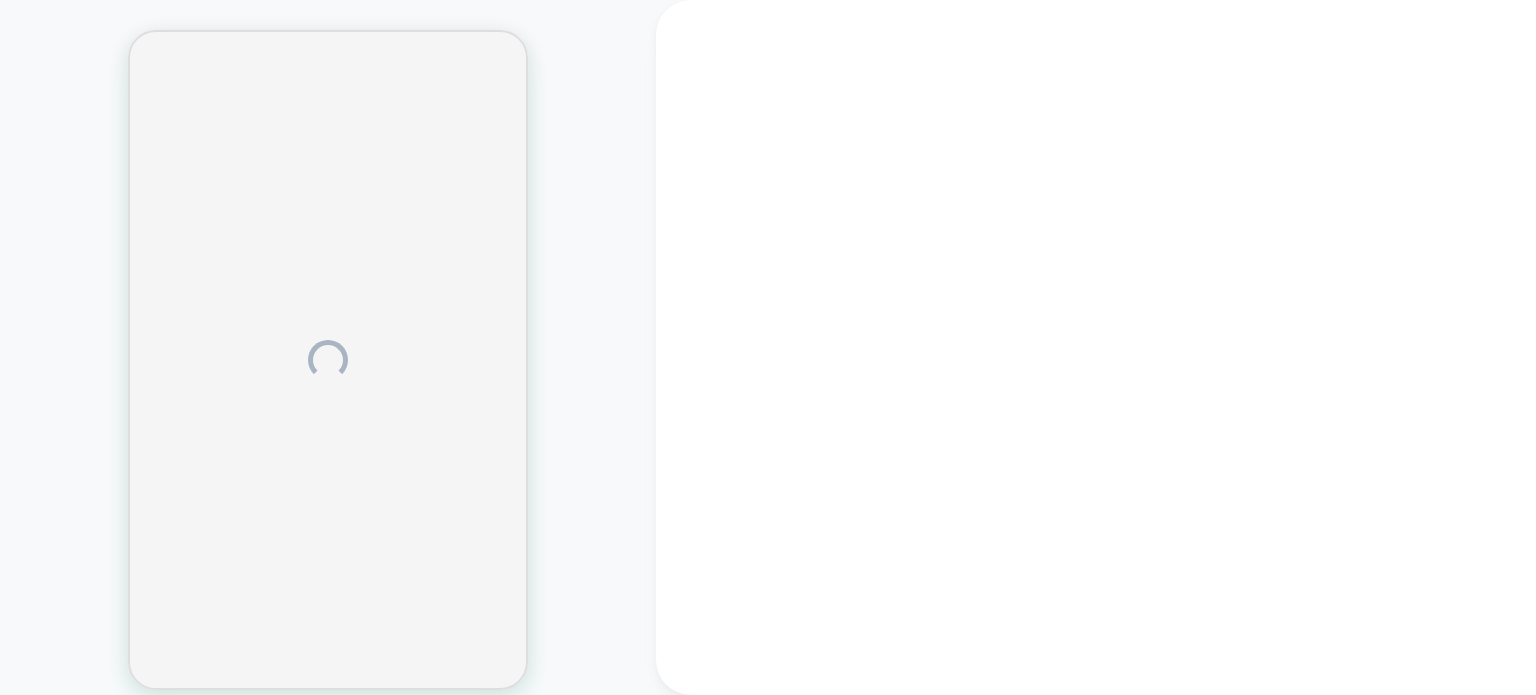 scroll, scrollTop: 0, scrollLeft: 0, axis: both 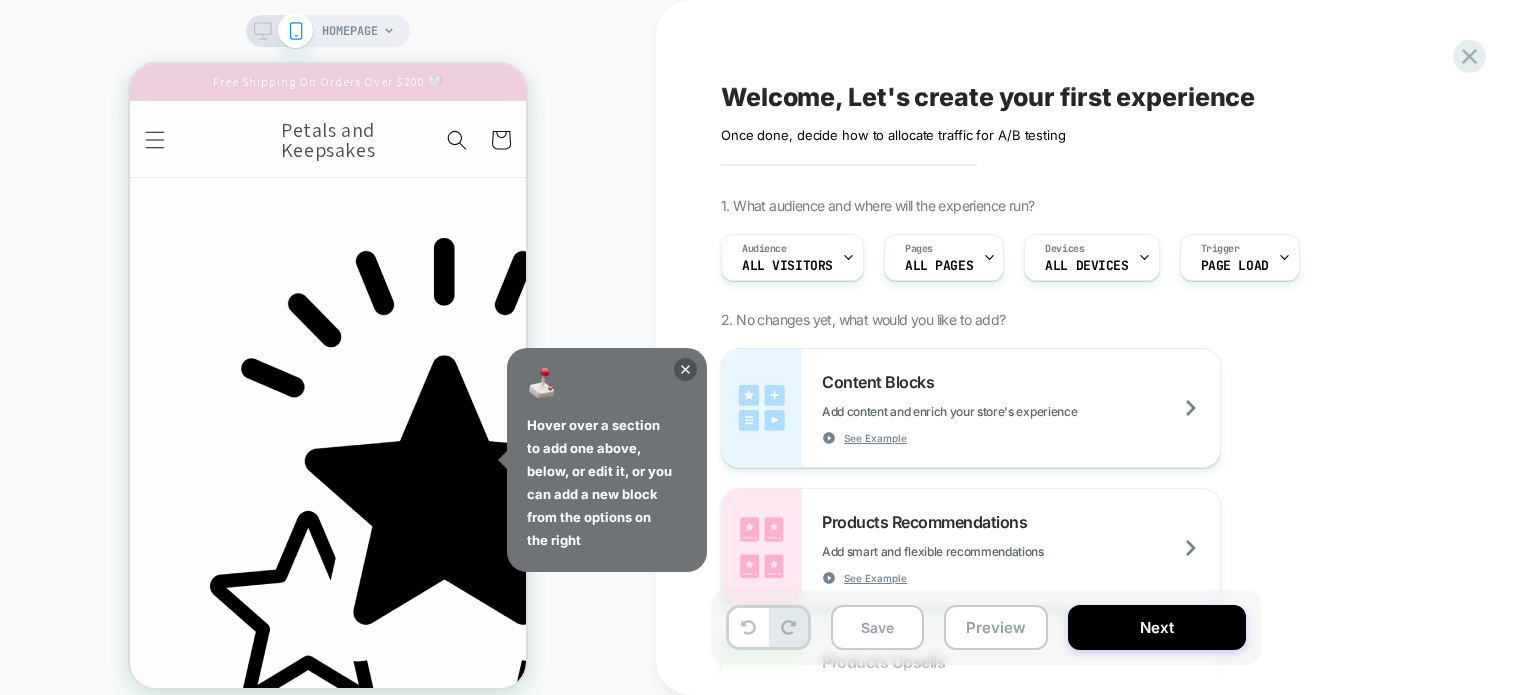 click 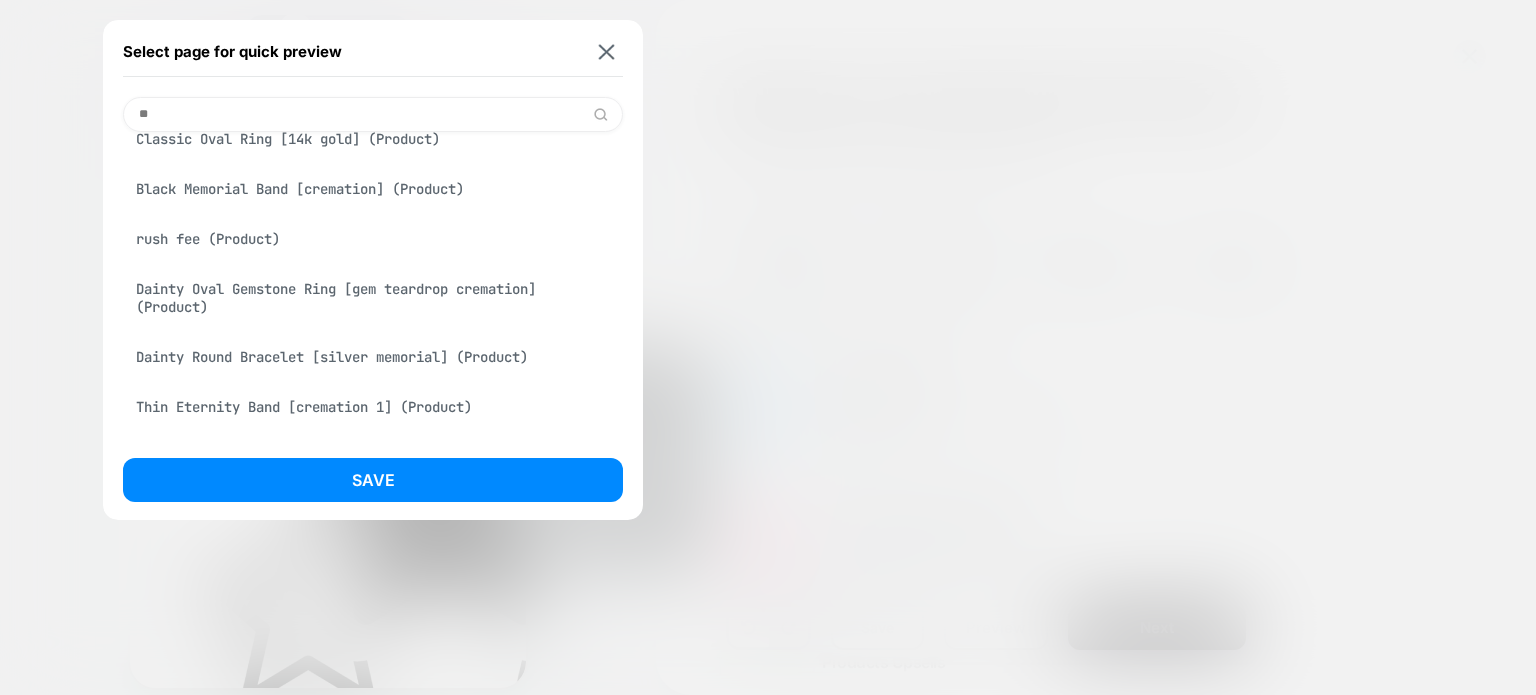 scroll, scrollTop: 0, scrollLeft: 0, axis: both 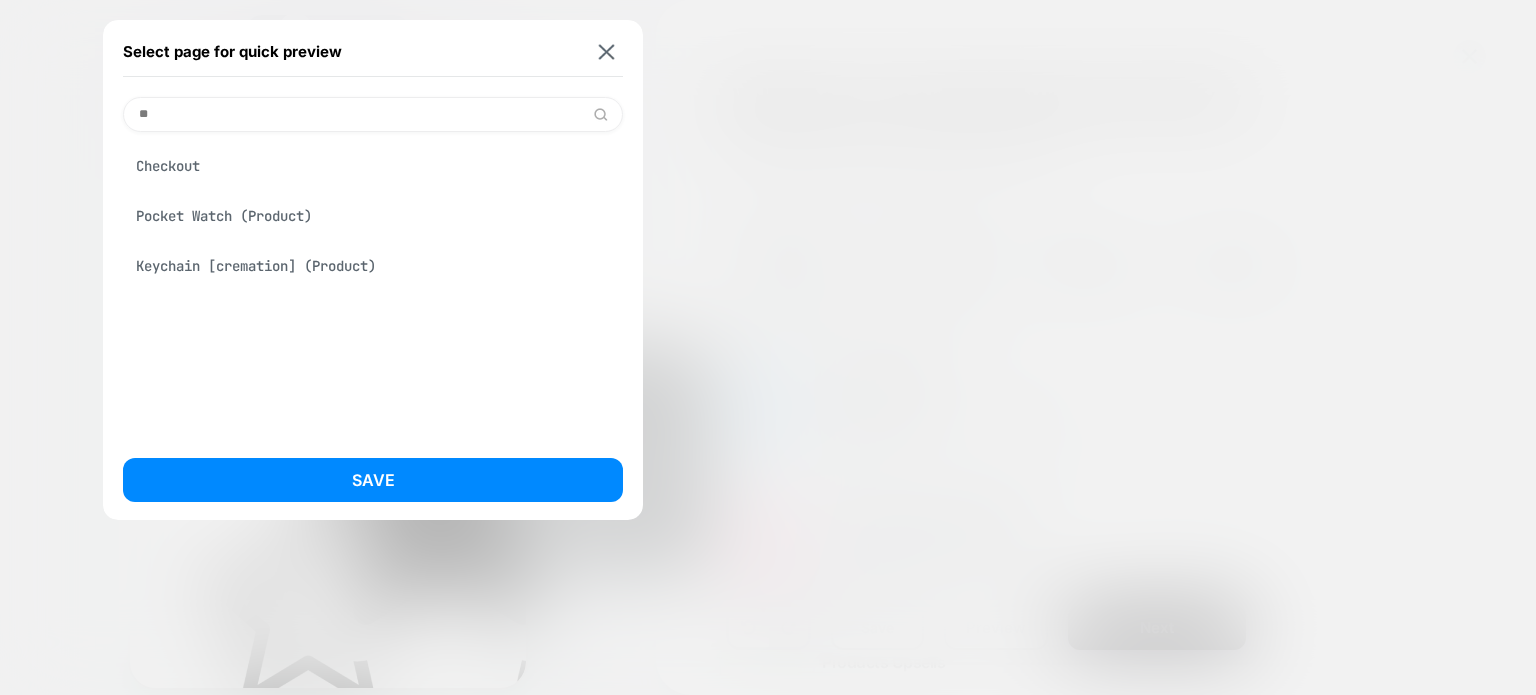 type on "**" 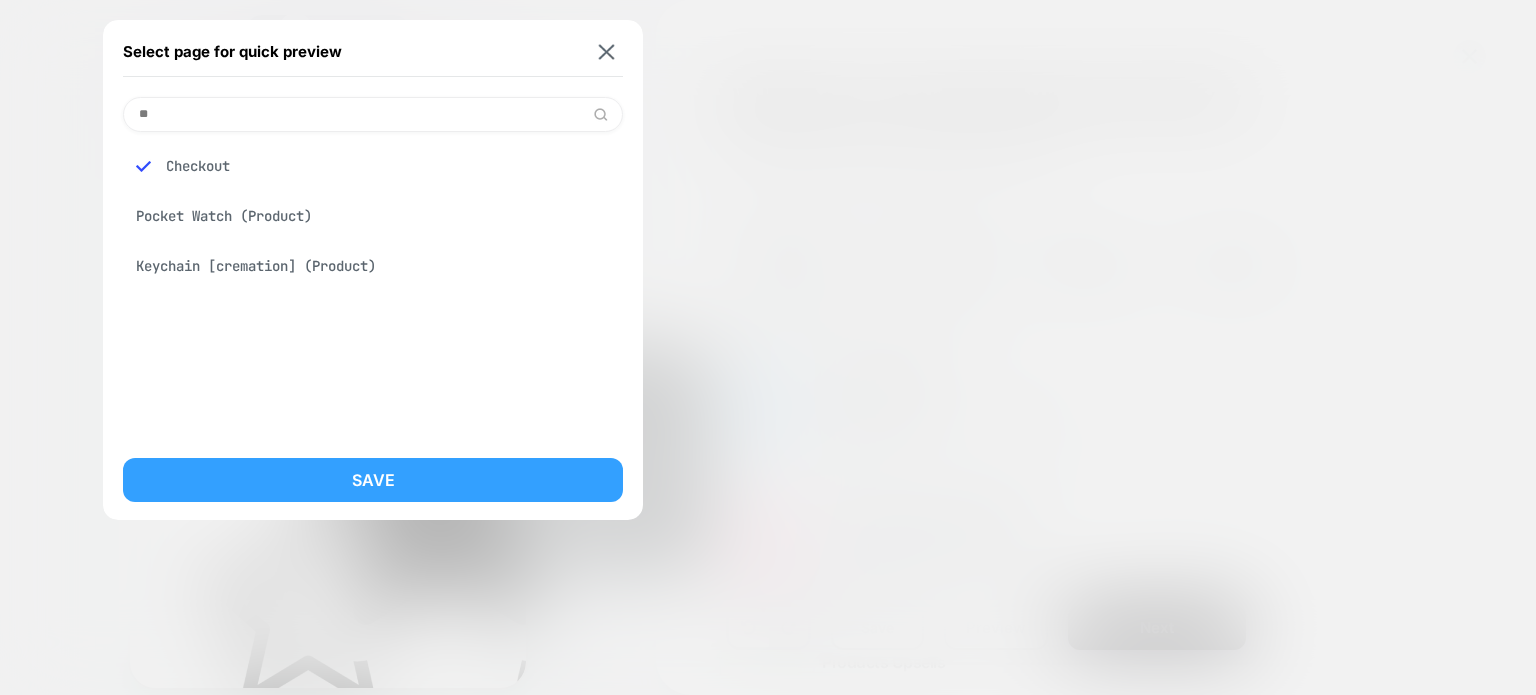 click on "Save" at bounding box center [373, 480] 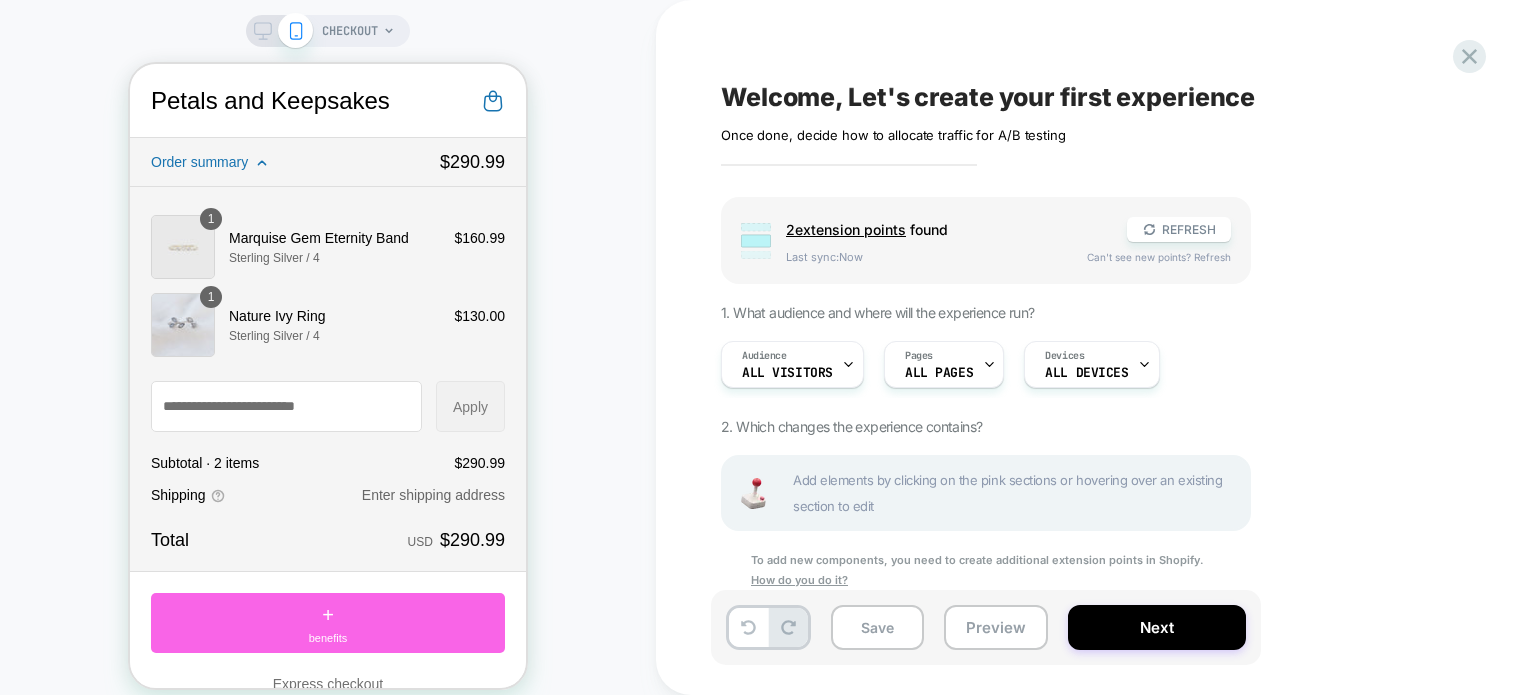 scroll, scrollTop: 520, scrollLeft: 0, axis: vertical 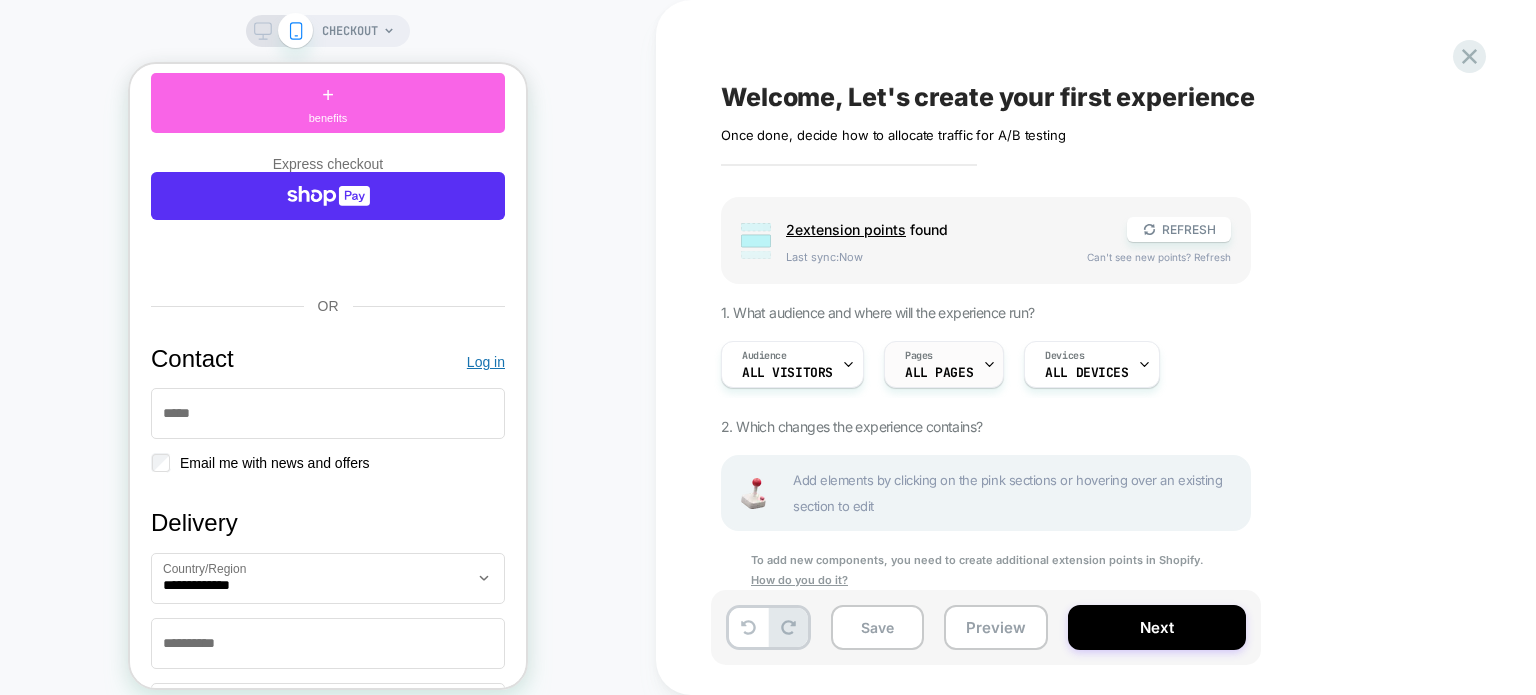 click on "ALL PAGES" at bounding box center [939, 373] 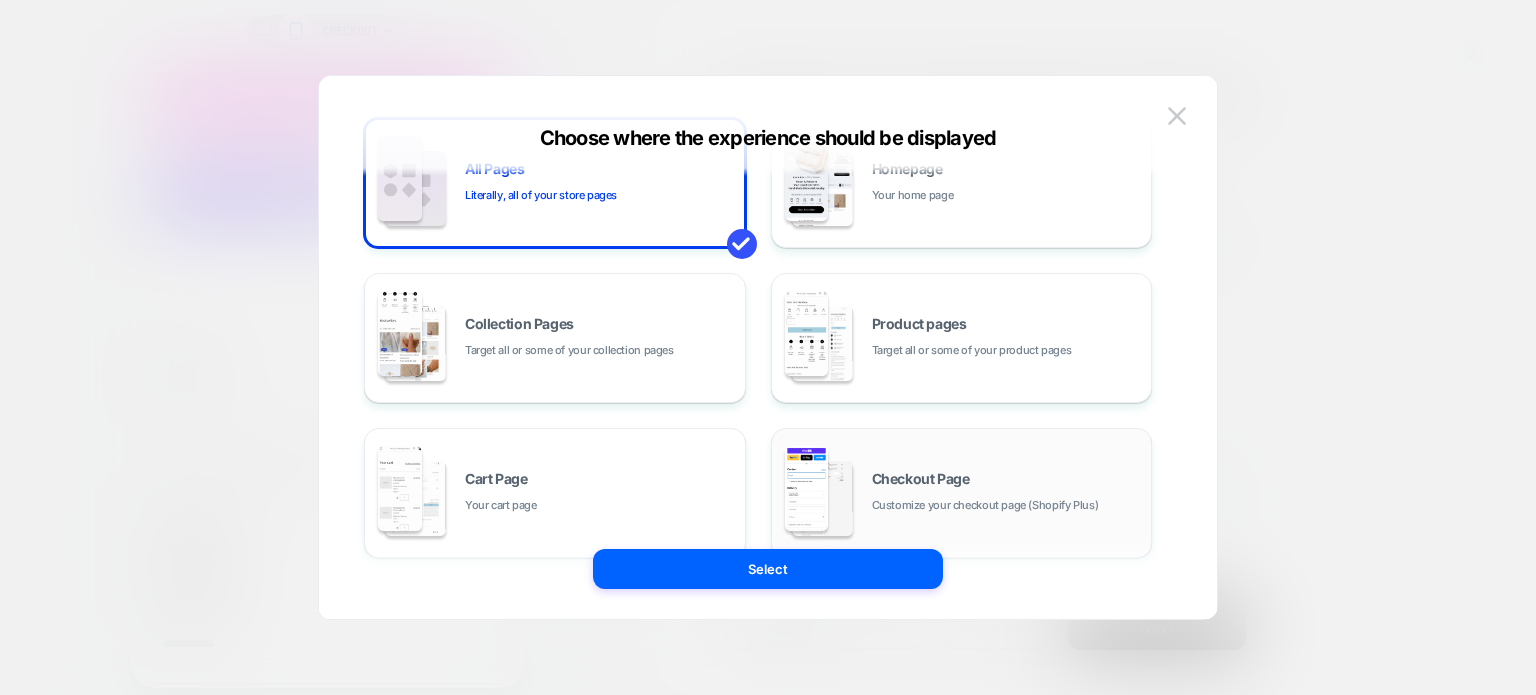 scroll, scrollTop: 200, scrollLeft: 0, axis: vertical 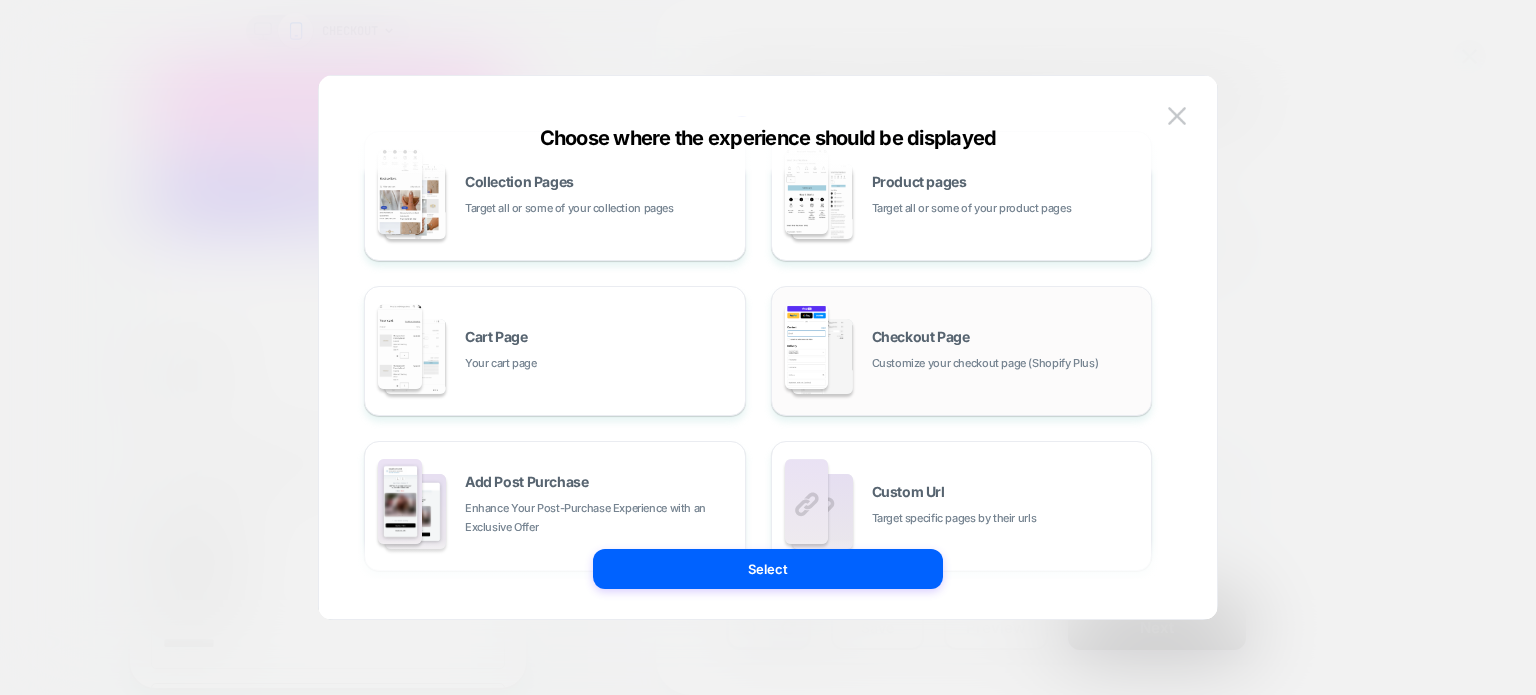 click at bounding box center [822, 356] 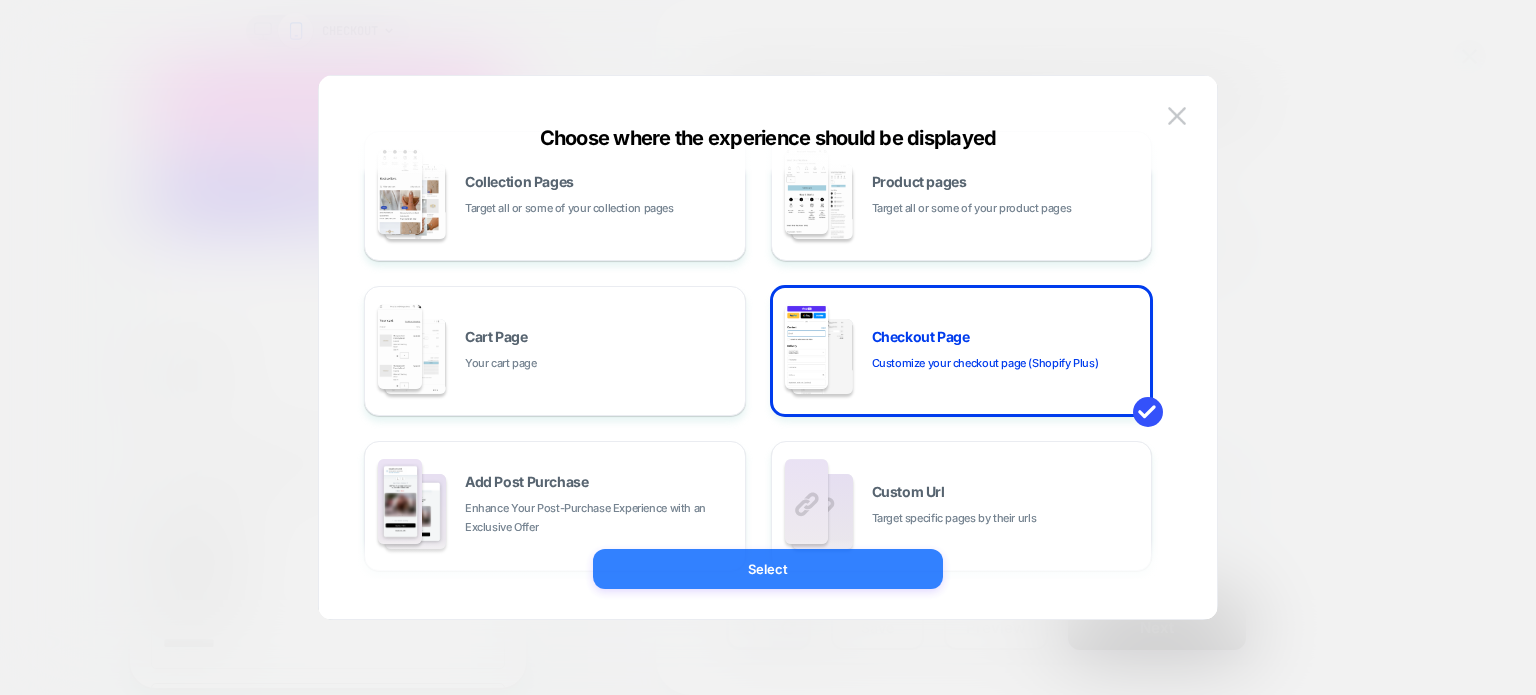 click on "Select" at bounding box center [768, 569] 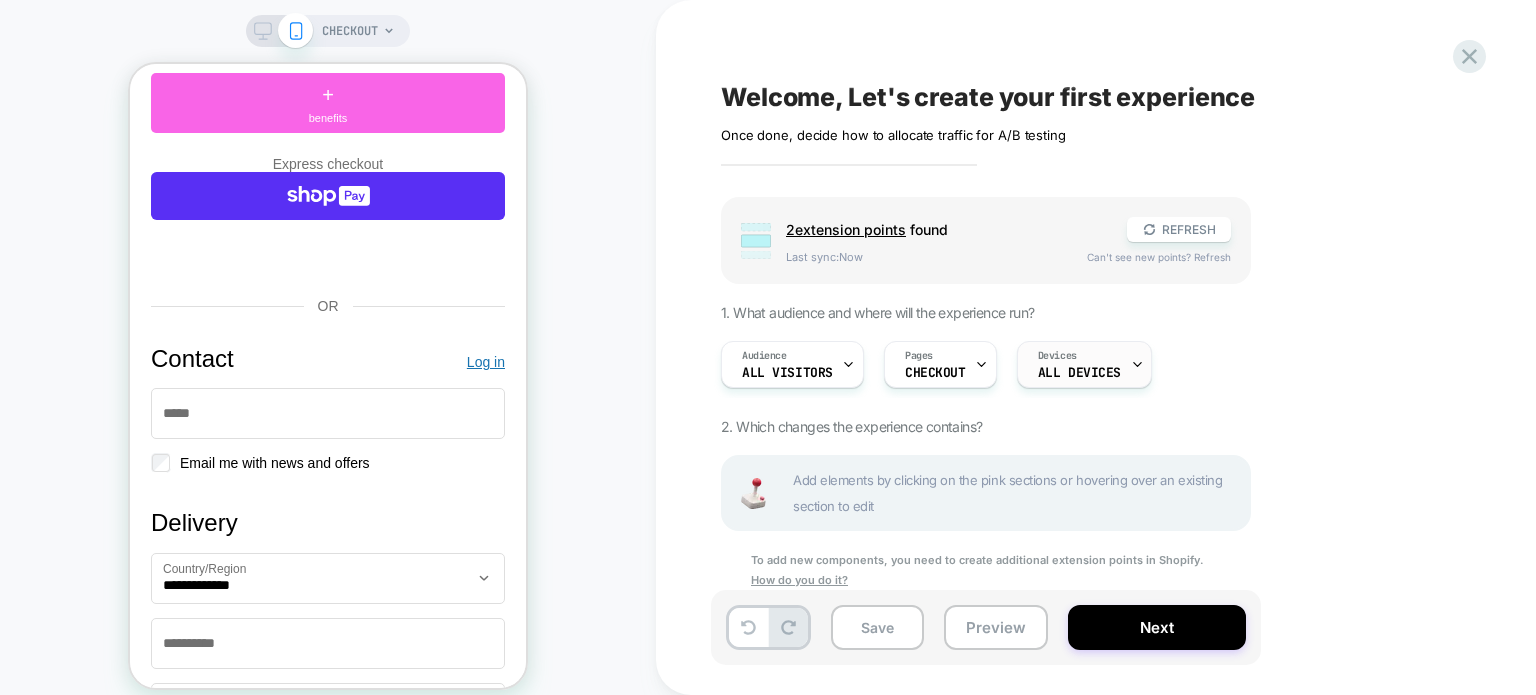 click on "Devices ALL DEVICES" at bounding box center (1079, 364) 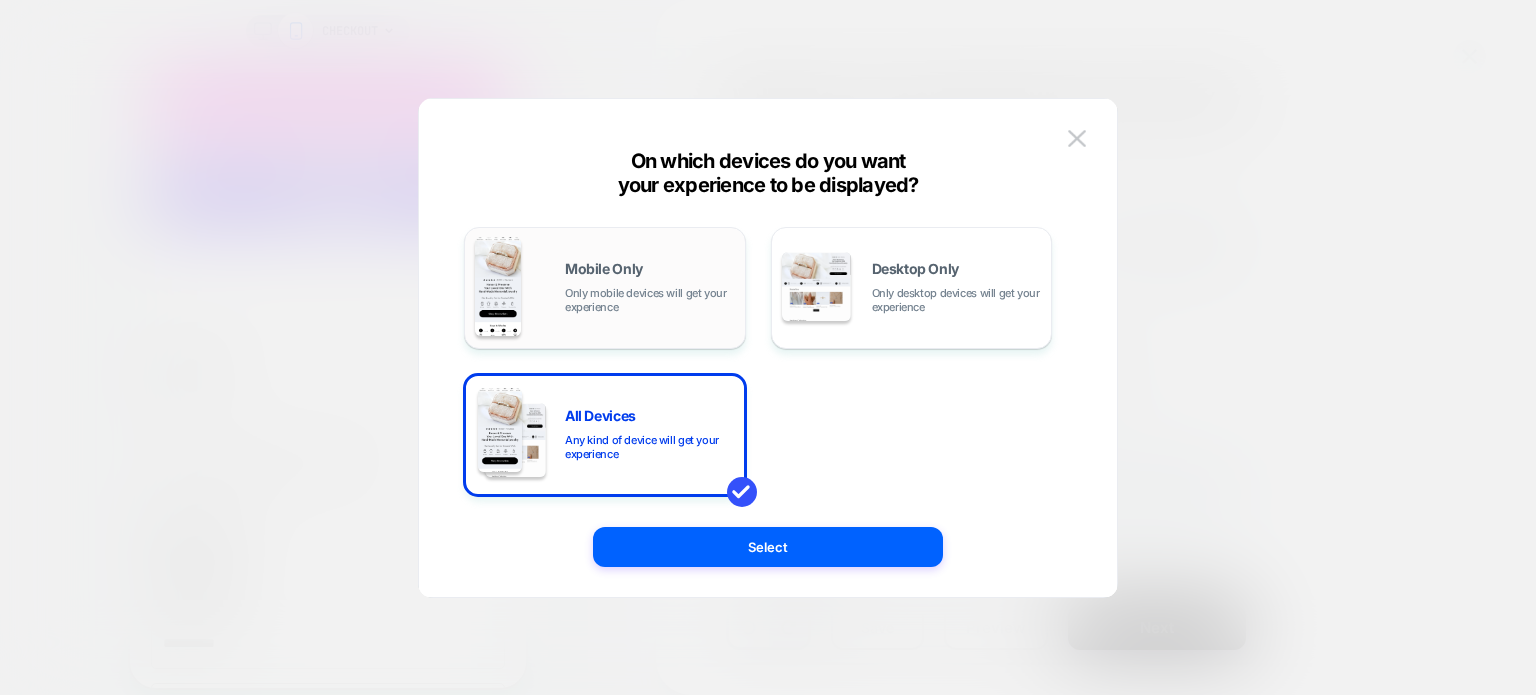 click on "Mobile Only Only mobile devices will get your experience" at bounding box center (650, 288) 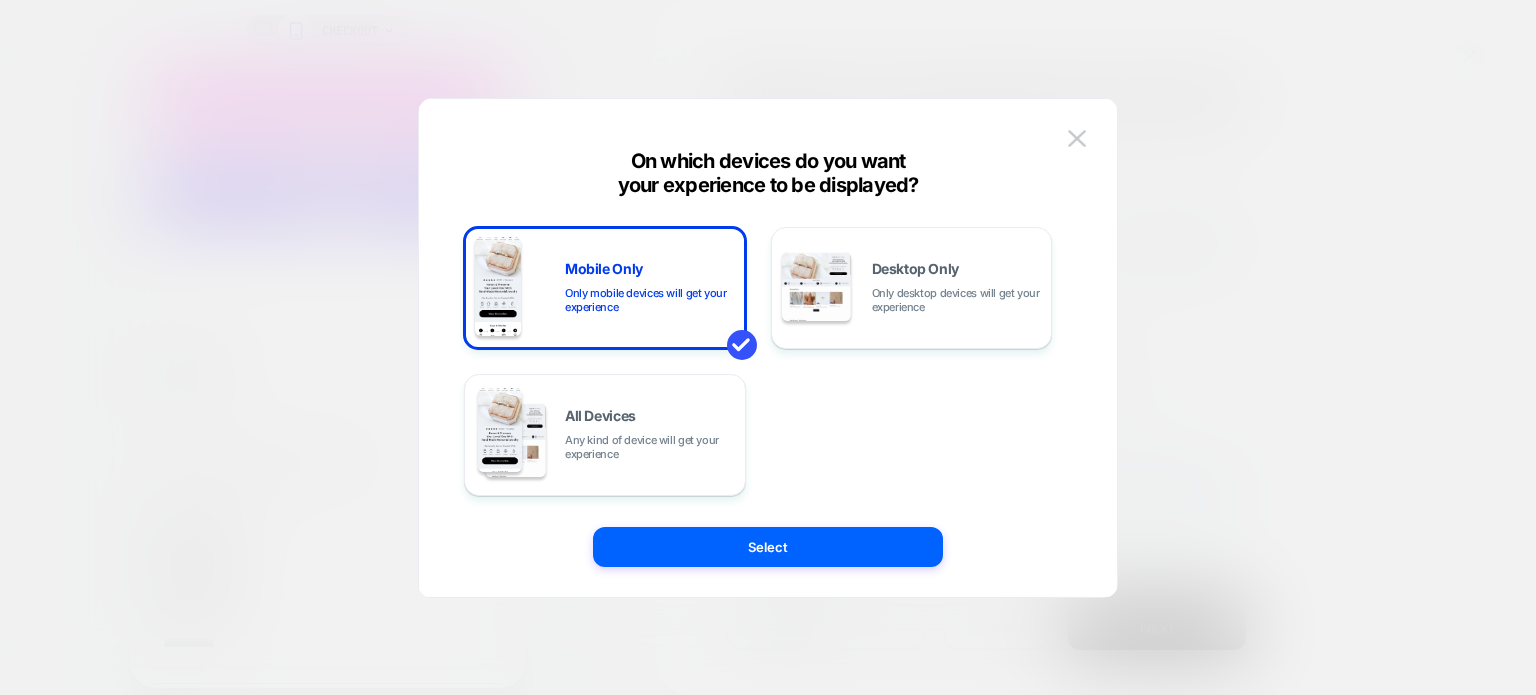 click on "Select" at bounding box center (768, 547) 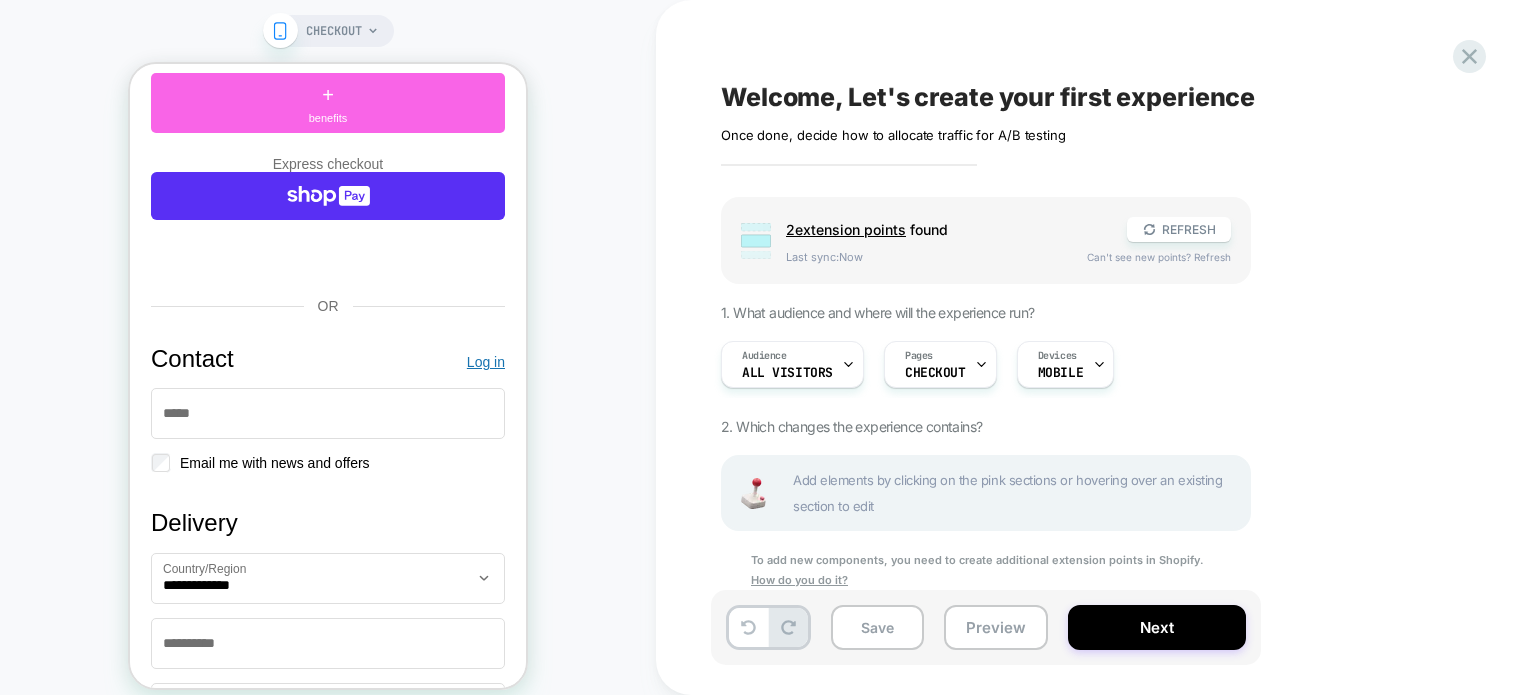 scroll, scrollTop: 43, scrollLeft: 0, axis: vertical 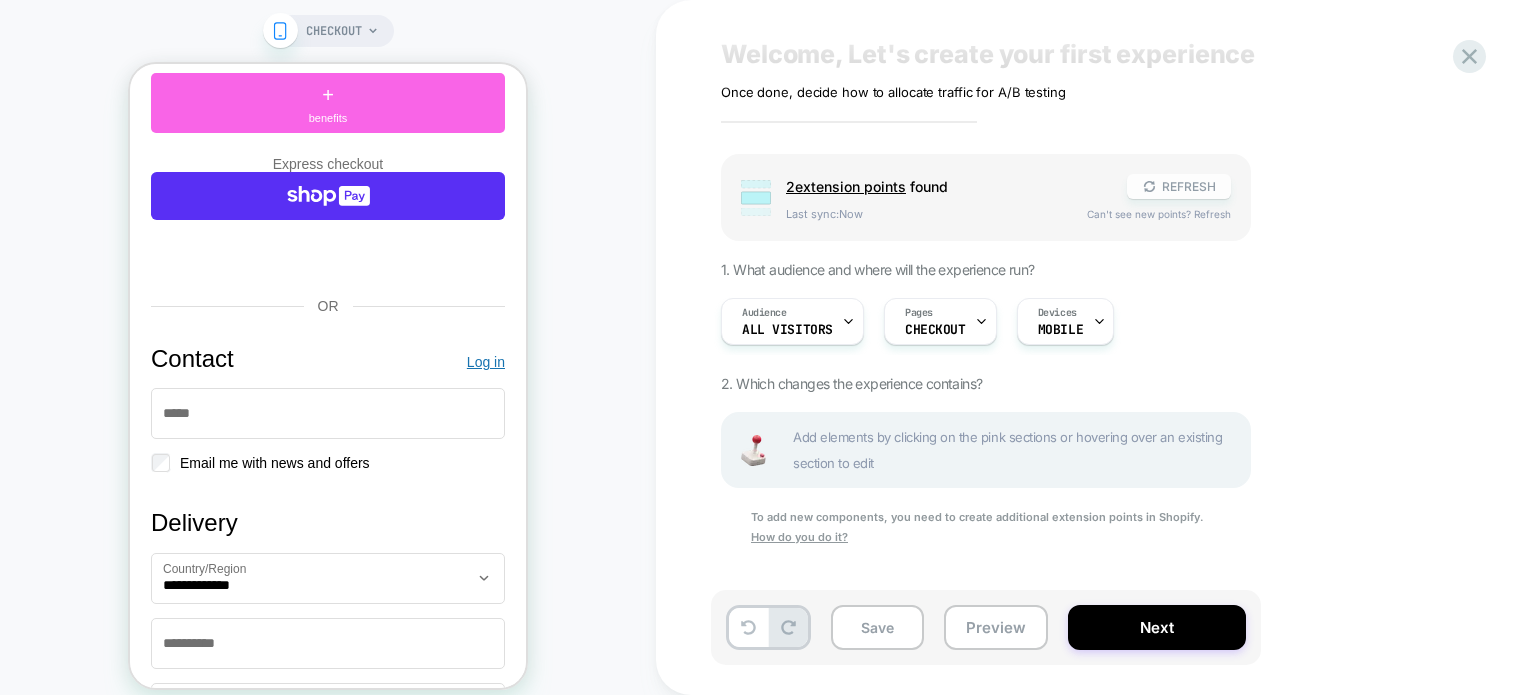 click on "REFRESH" at bounding box center [1179, 186] 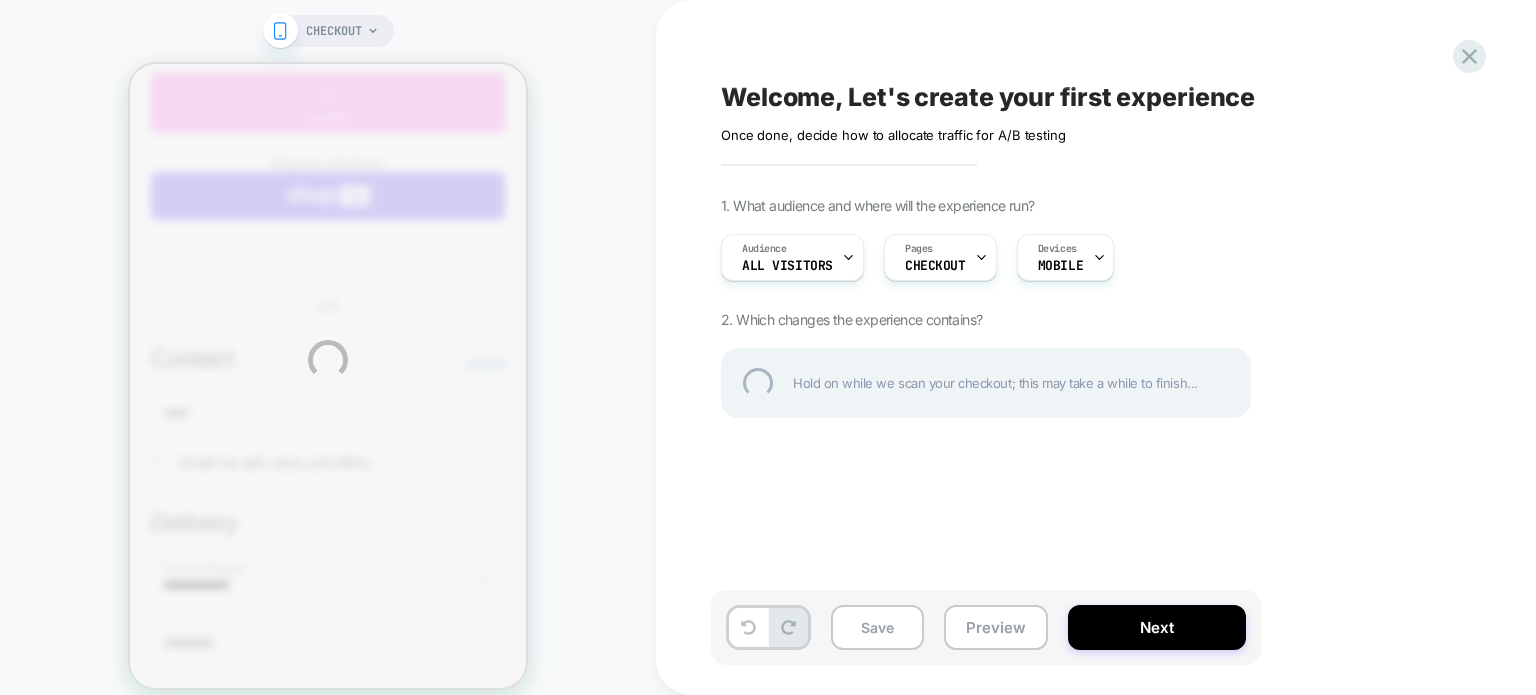 scroll, scrollTop: 0, scrollLeft: 0, axis: both 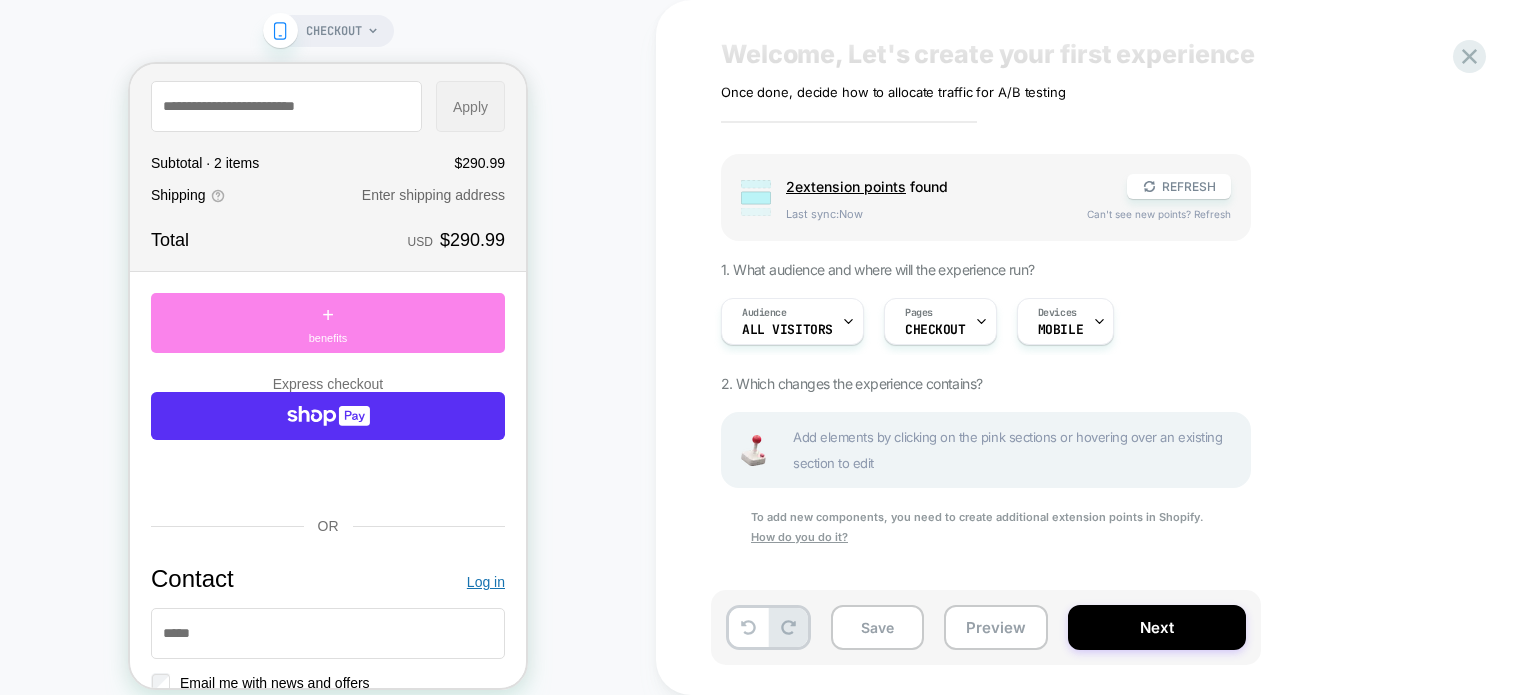 click on "+ benefits" at bounding box center [328, 323] 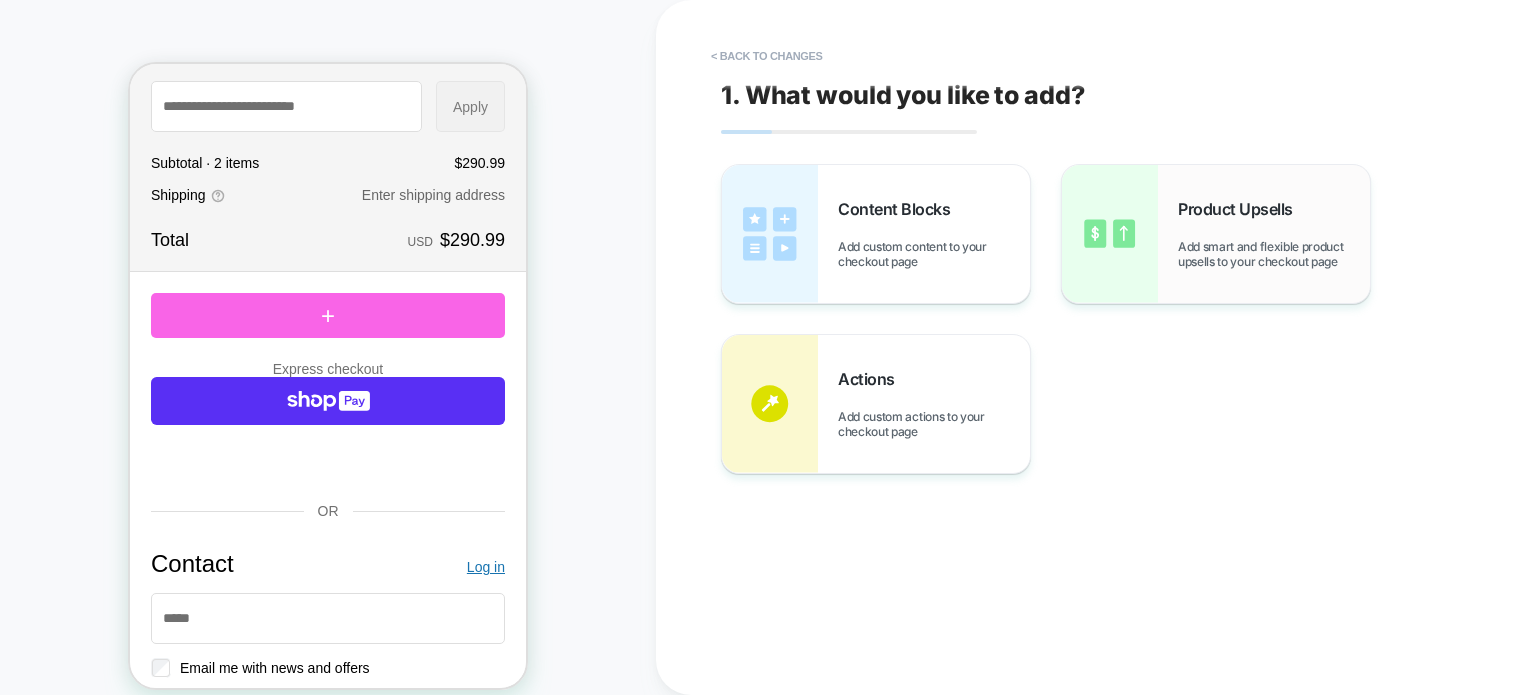 click at bounding box center (1110, 234) 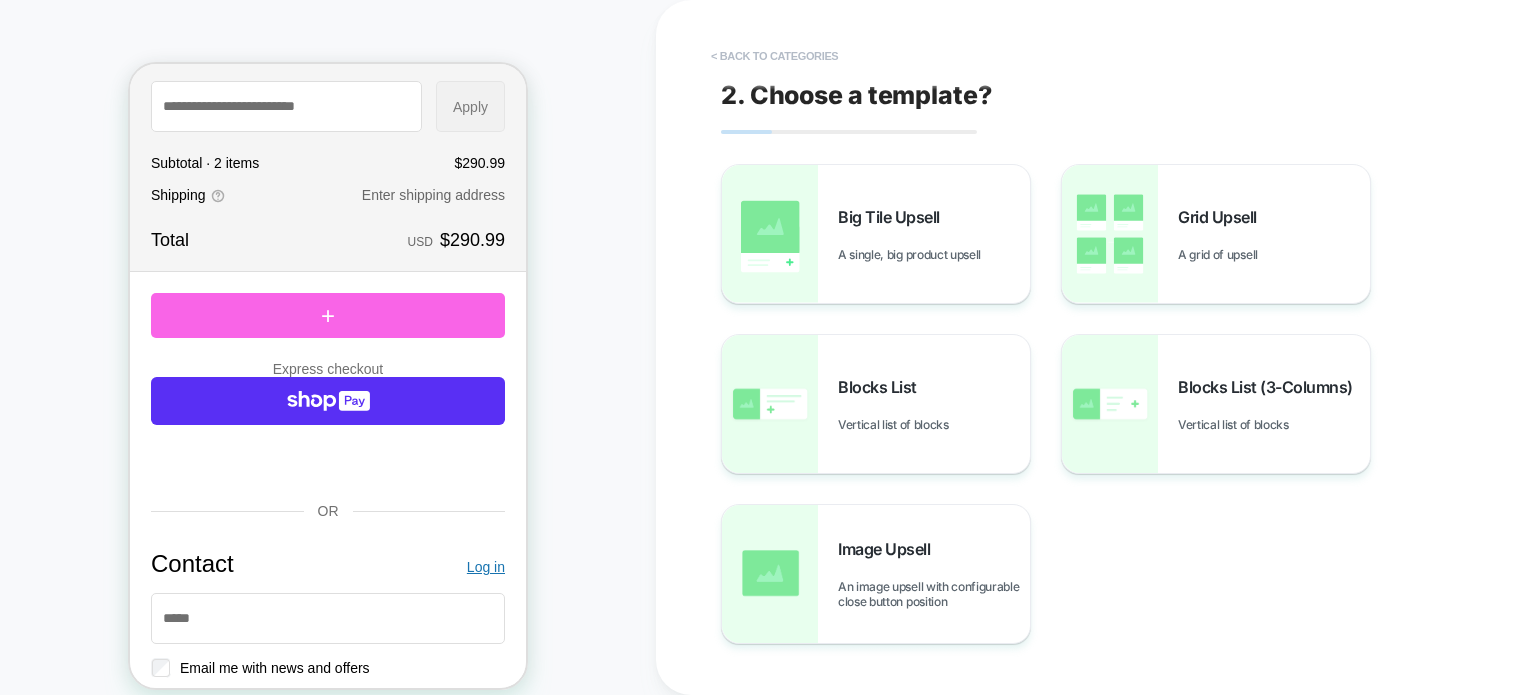 click on "< Back to categories" at bounding box center (774, 56) 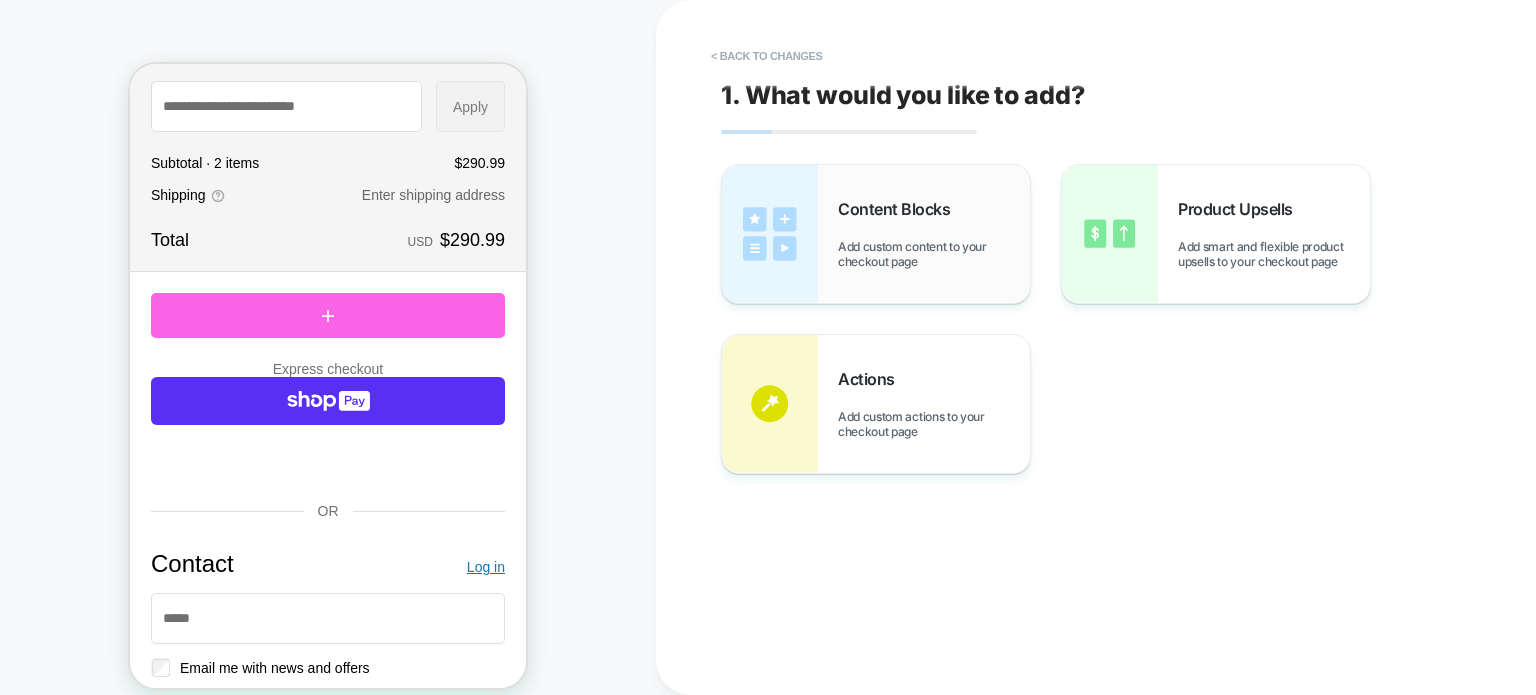 click on "Content Blocks" at bounding box center (899, 209) 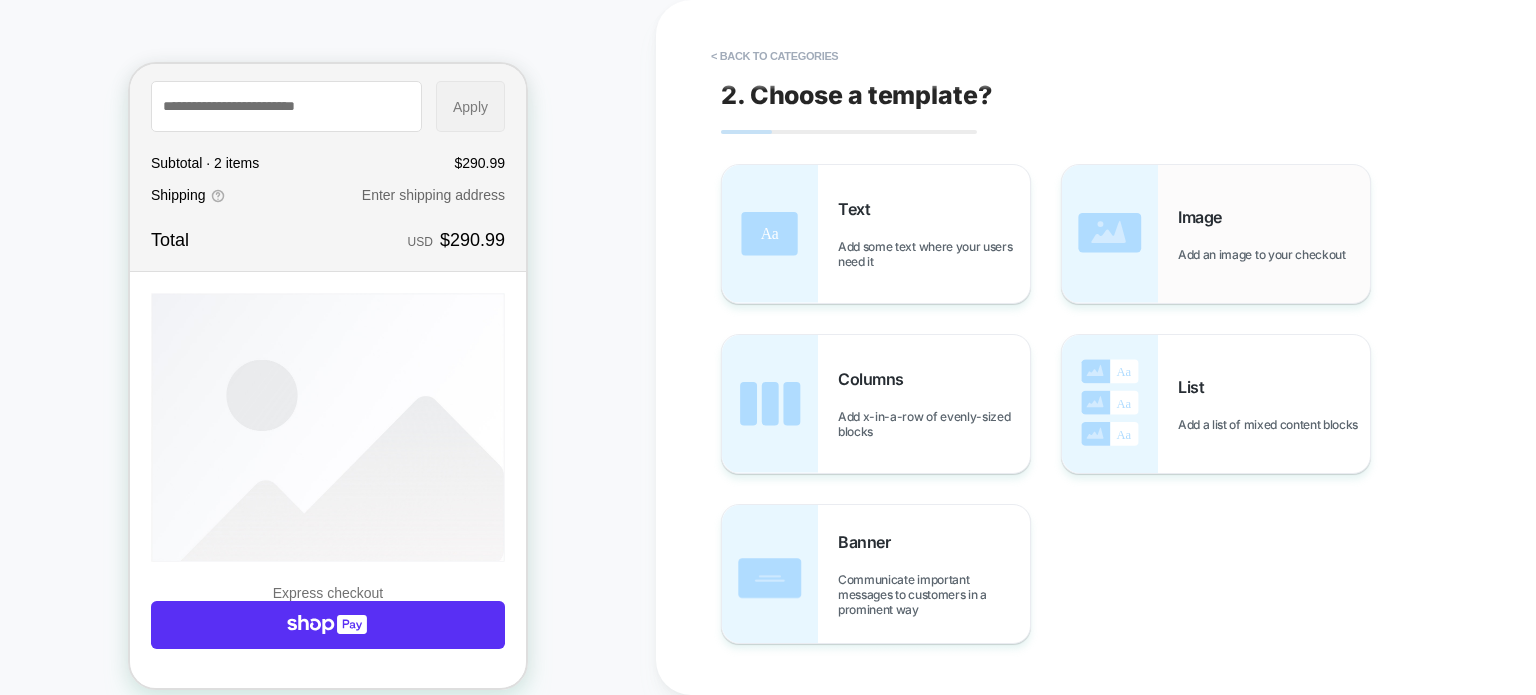 click on "Image Add an image to your checkout" at bounding box center (1274, 234) 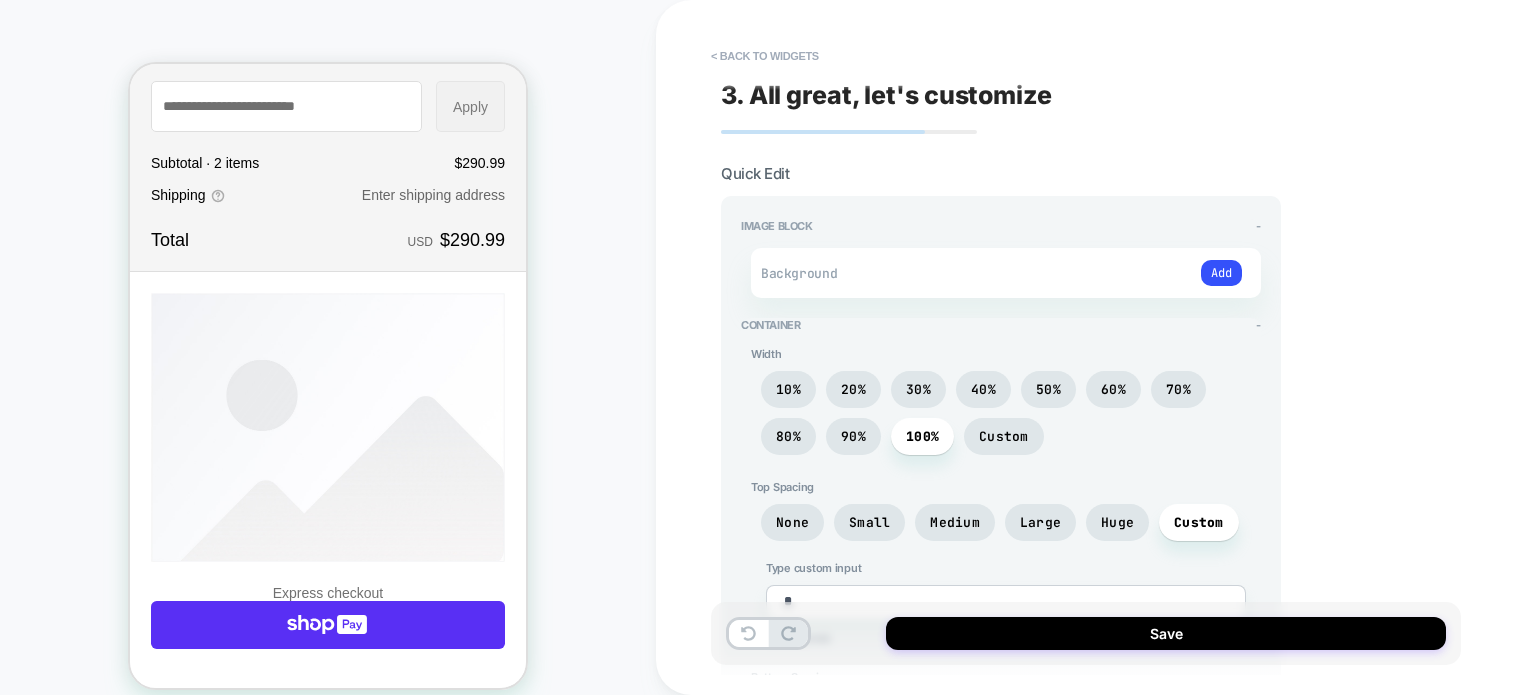 click on "Add" at bounding box center [1221, 273] 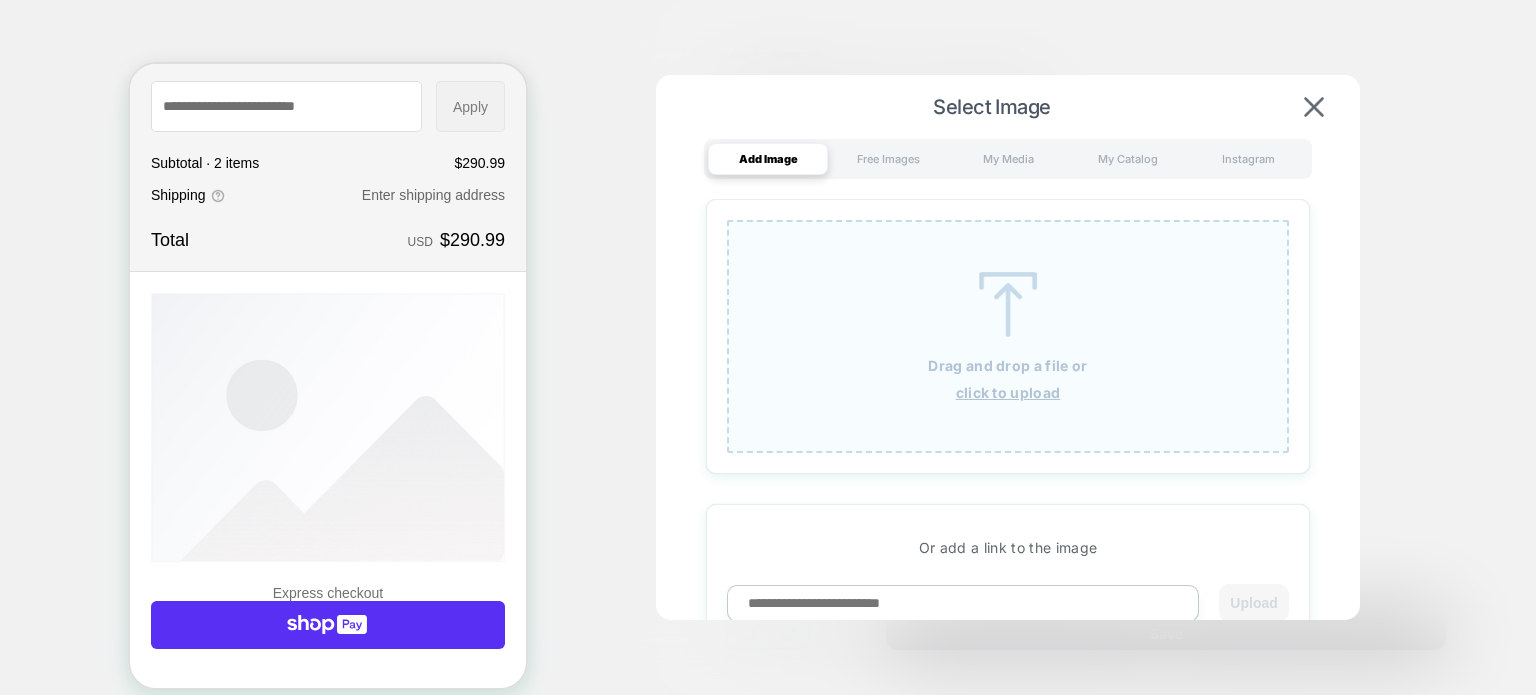 click on "Drag and drop a file or click to upload" at bounding box center [1008, 336] 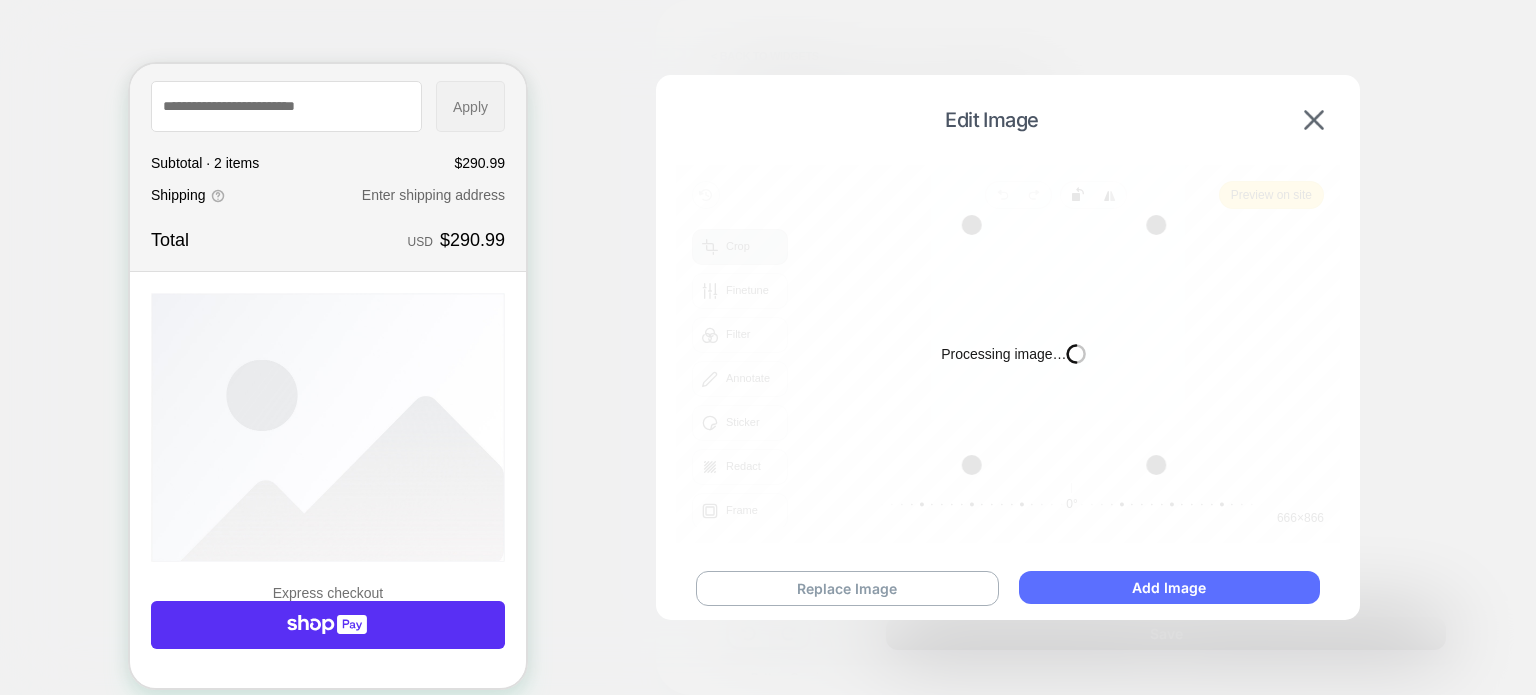 click on "Add Image" at bounding box center [1169, 587] 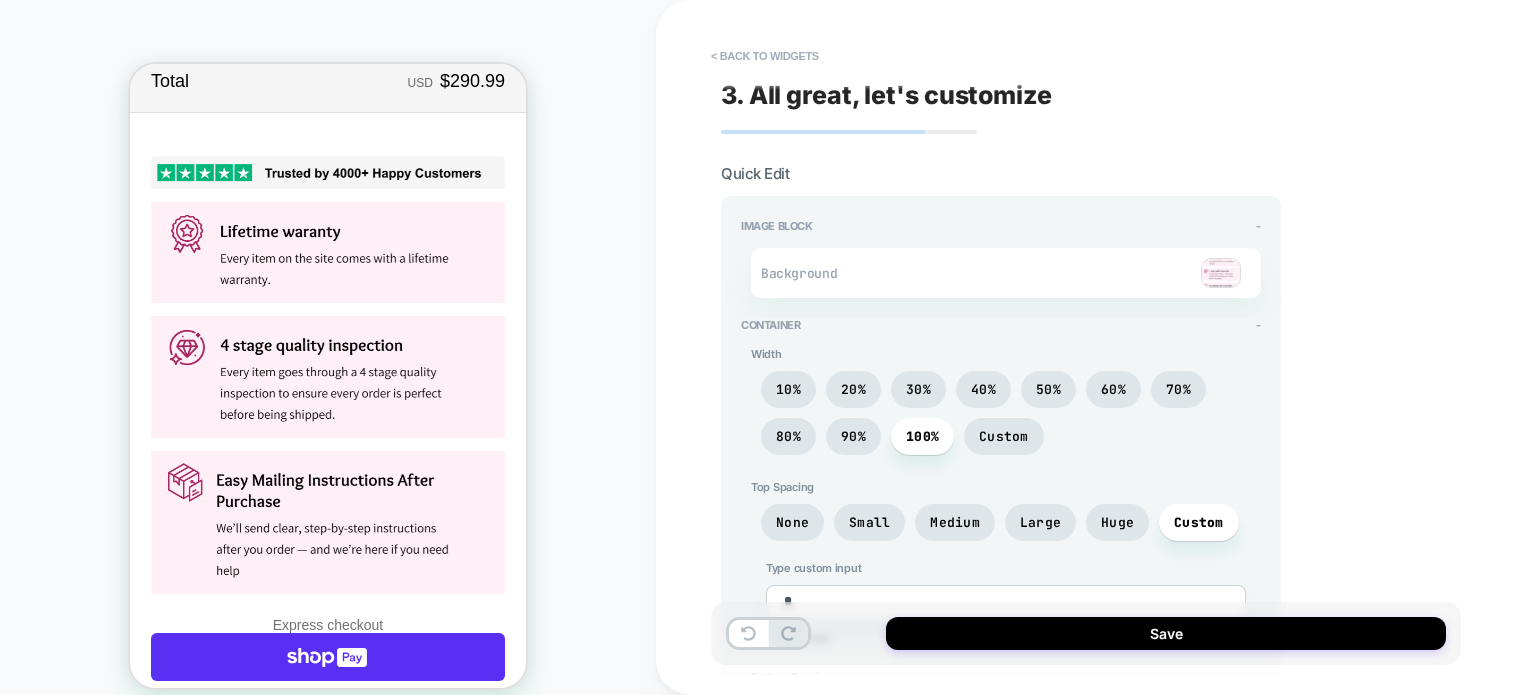 scroll, scrollTop: 500, scrollLeft: 0, axis: vertical 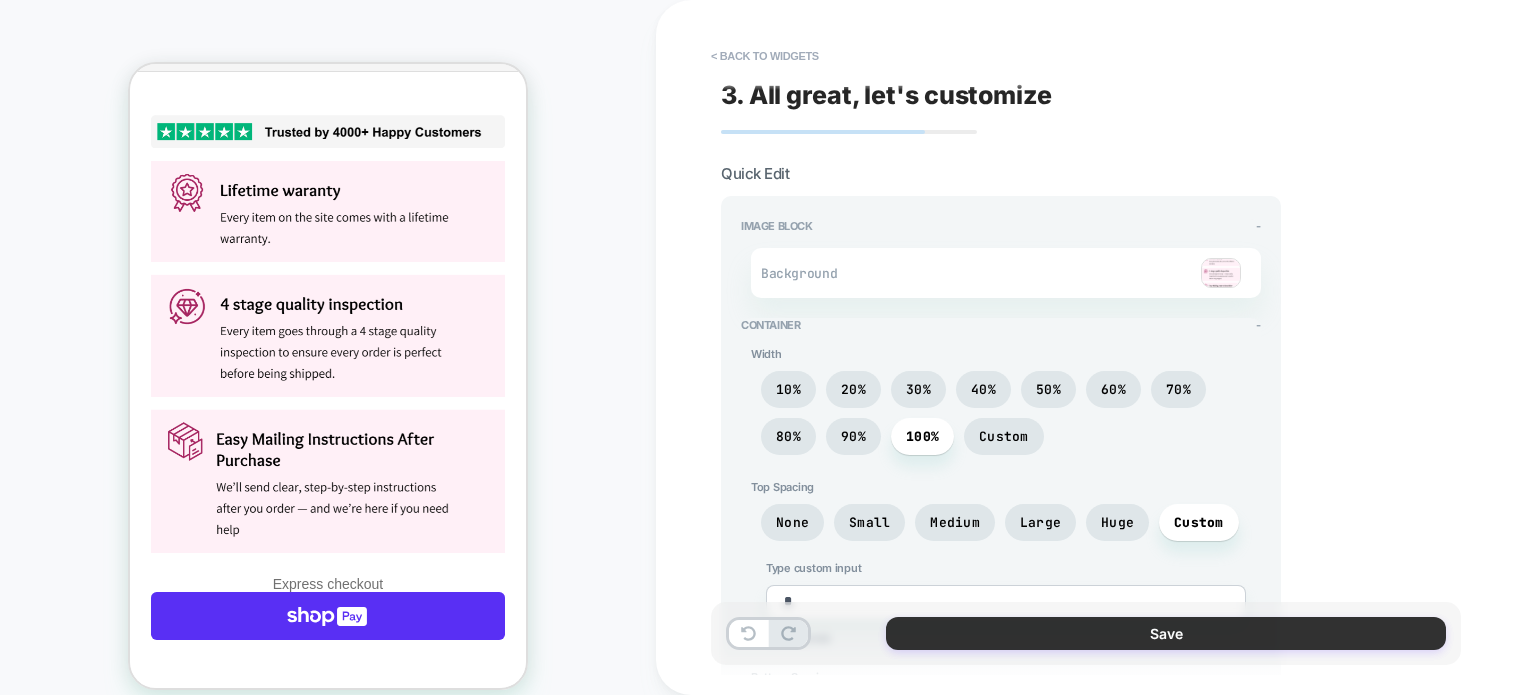 click on "Save" at bounding box center (1166, 633) 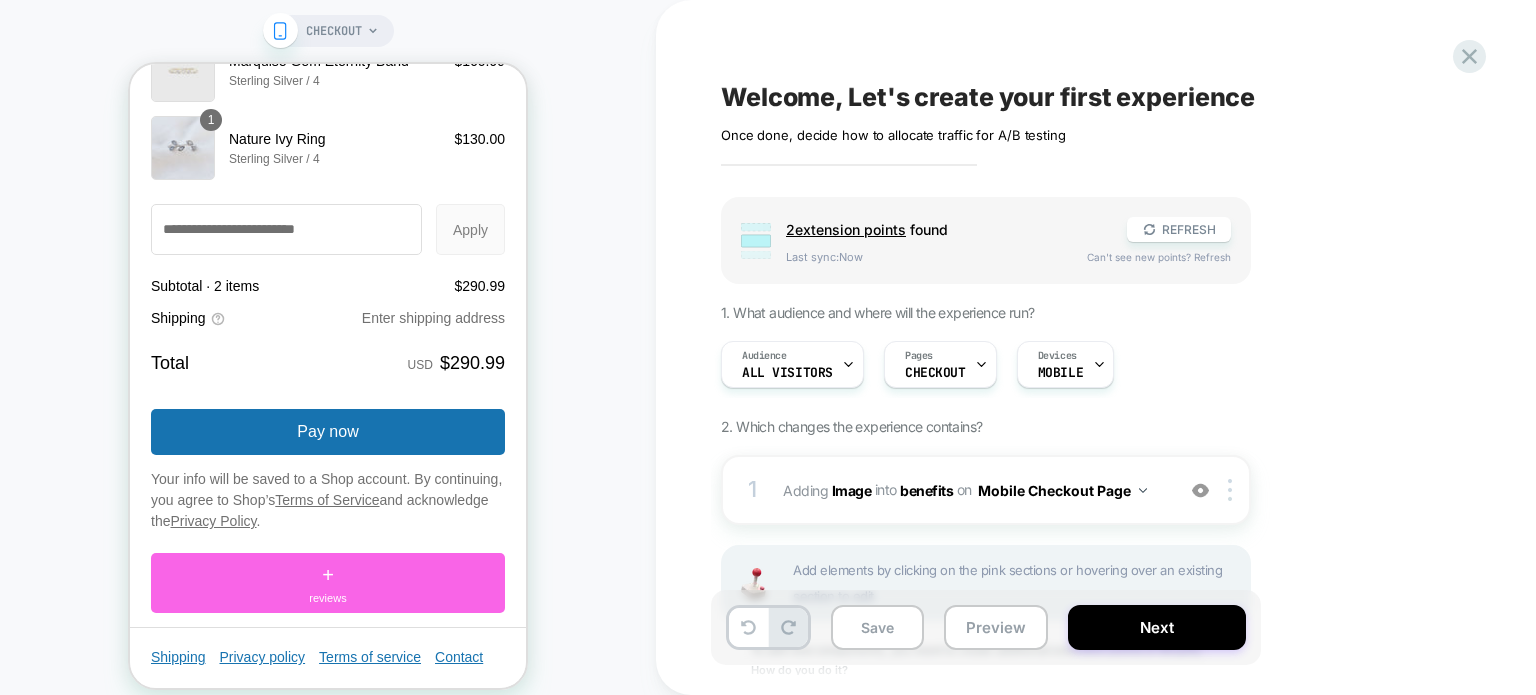 scroll, scrollTop: 3687, scrollLeft: 0, axis: vertical 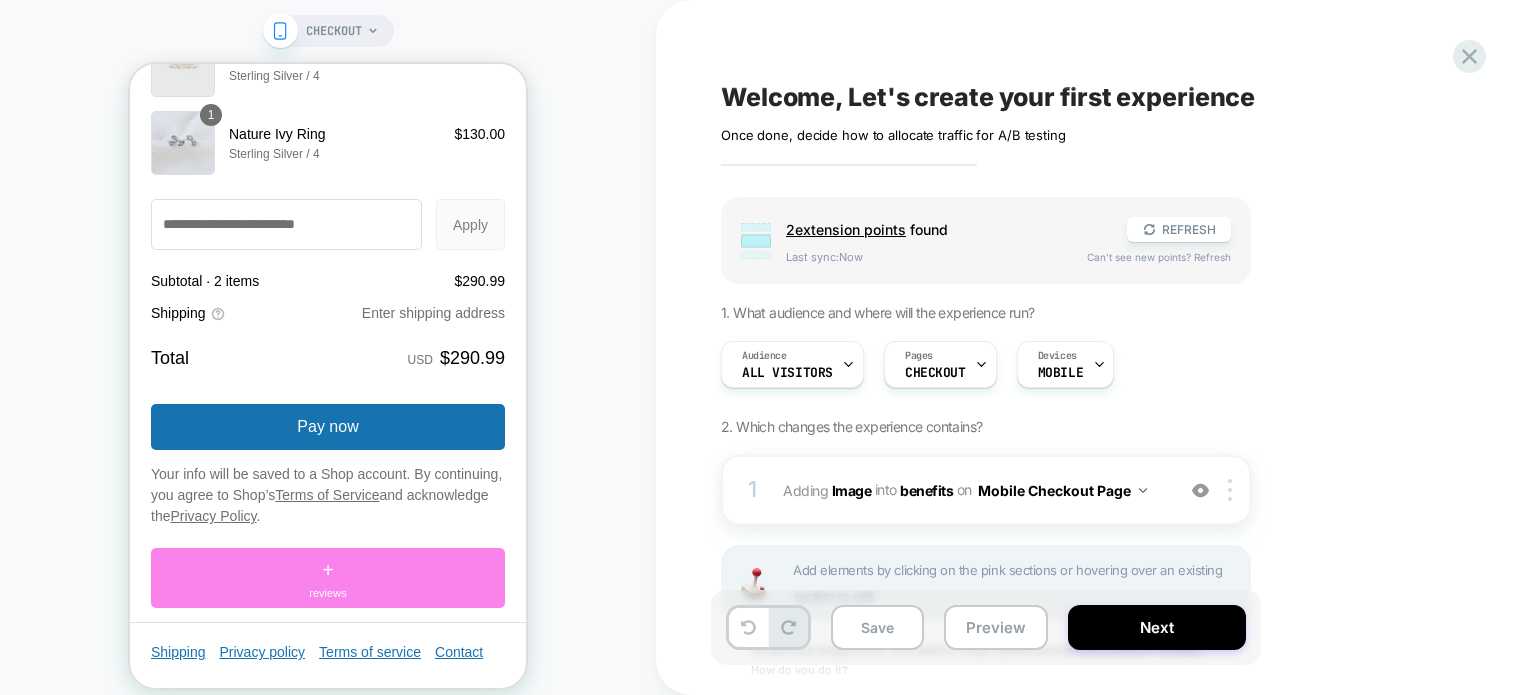 click on "+ reviews" at bounding box center [328, 578] 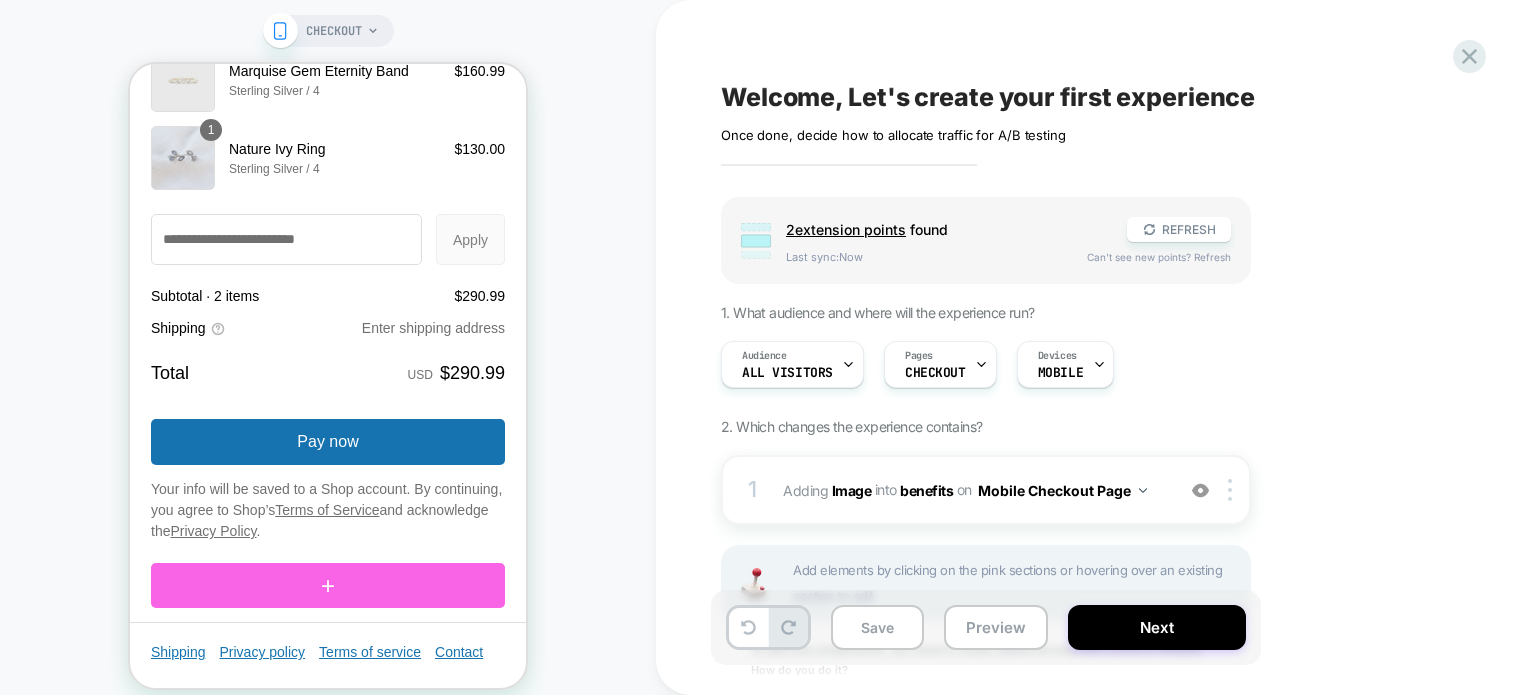 scroll, scrollTop: 3672, scrollLeft: 0, axis: vertical 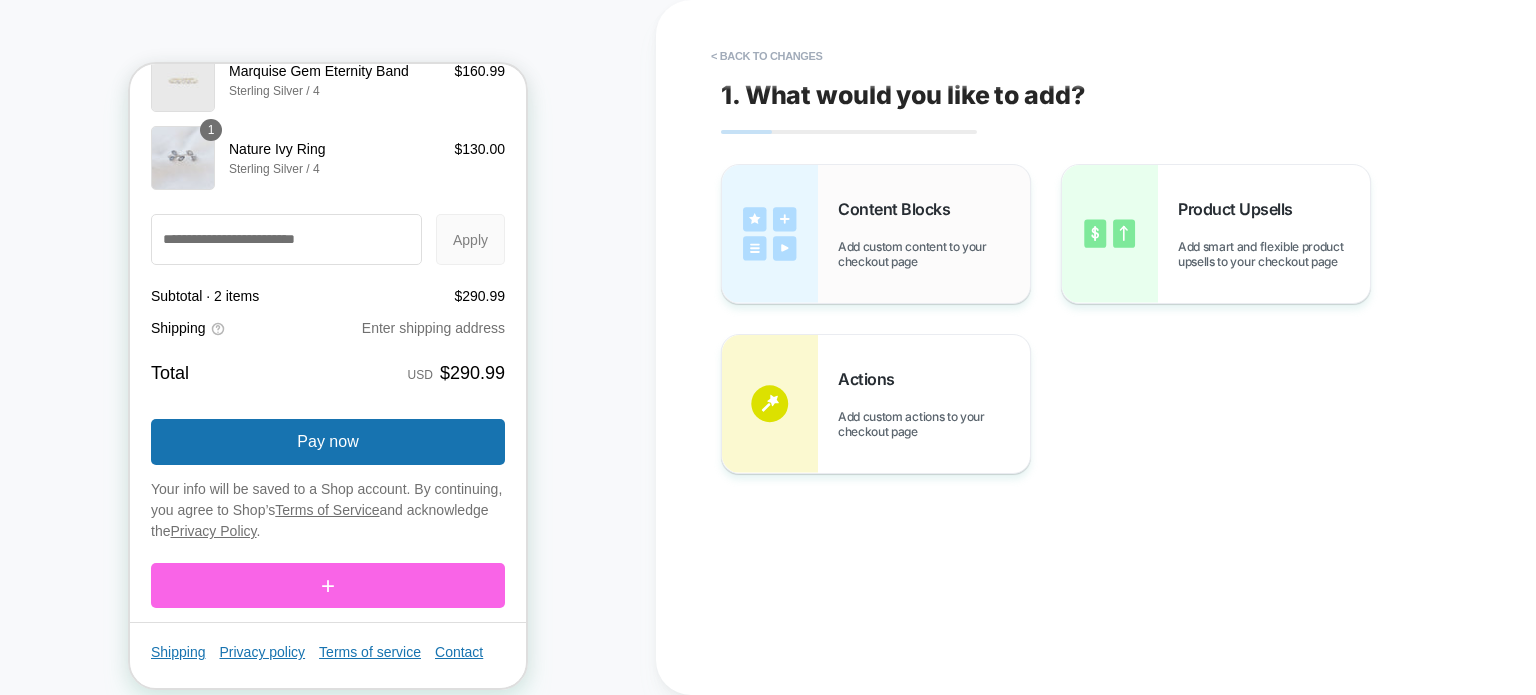 click on "Add custom content to your checkout page" at bounding box center (934, 254) 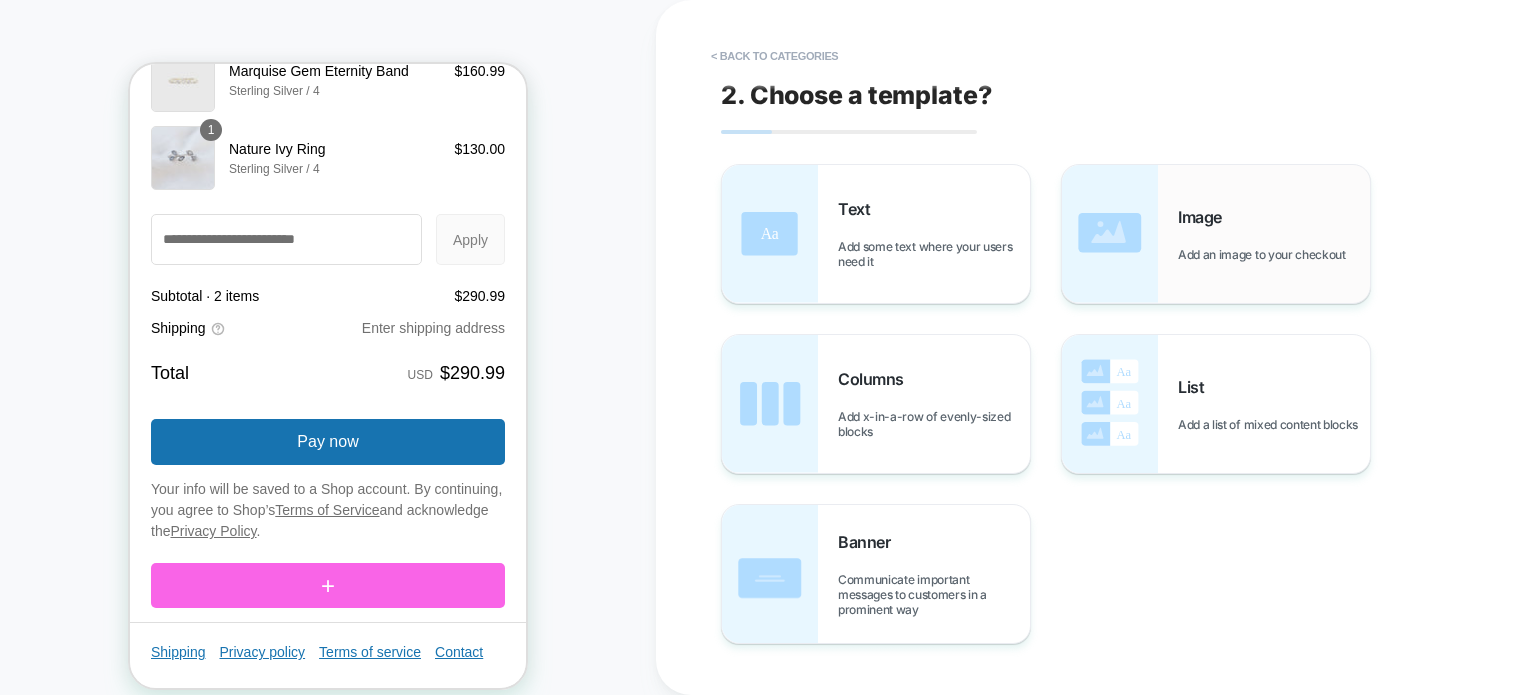 scroll, scrollTop: 3687, scrollLeft: 0, axis: vertical 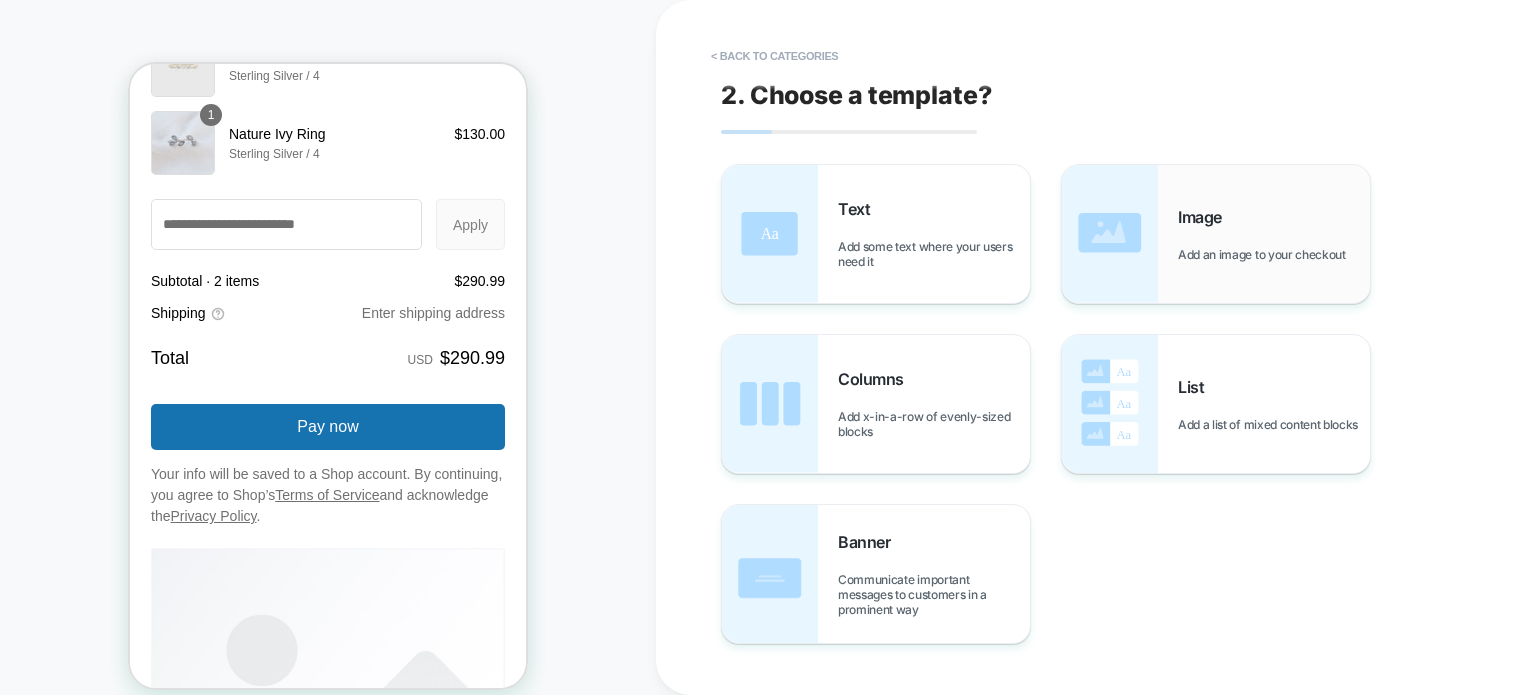 click on "Image Add an image to your checkout" at bounding box center (1274, 234) 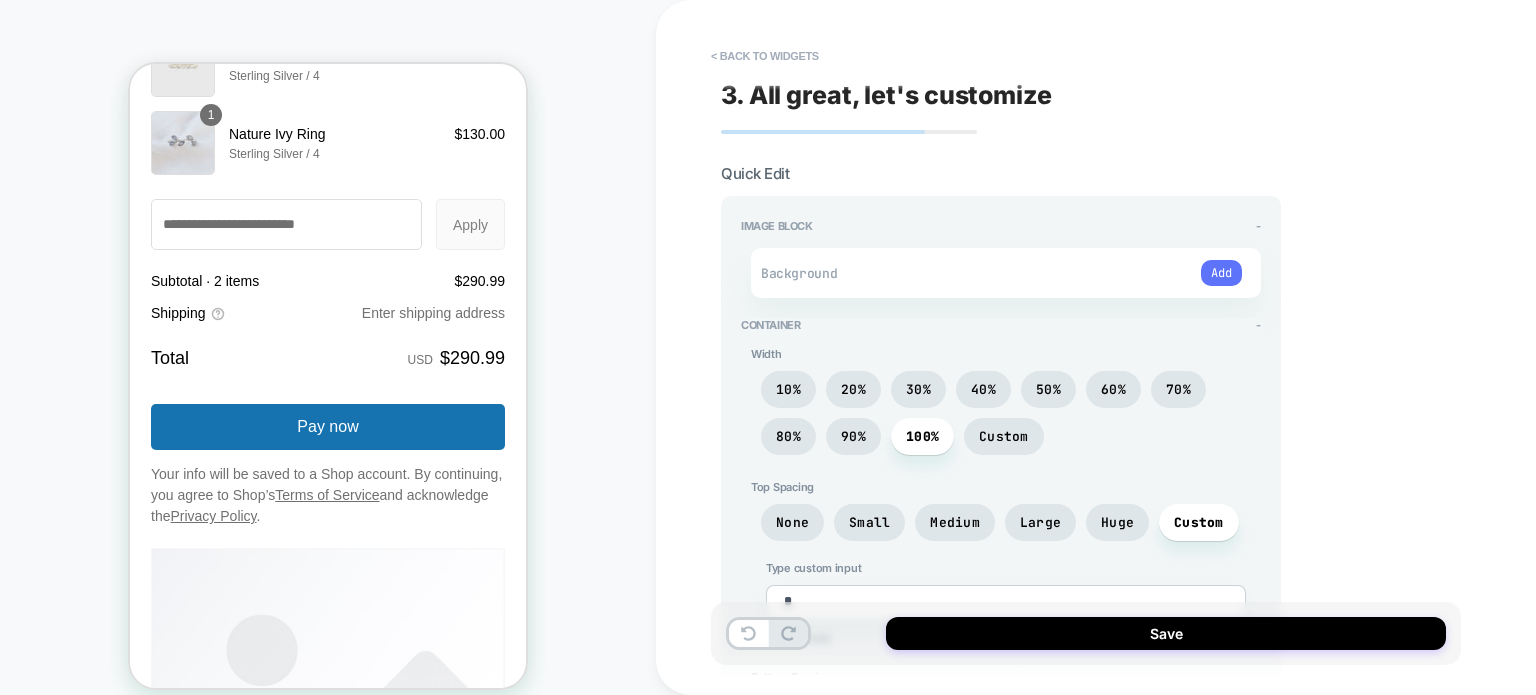 click on "Add" at bounding box center (1221, 273) 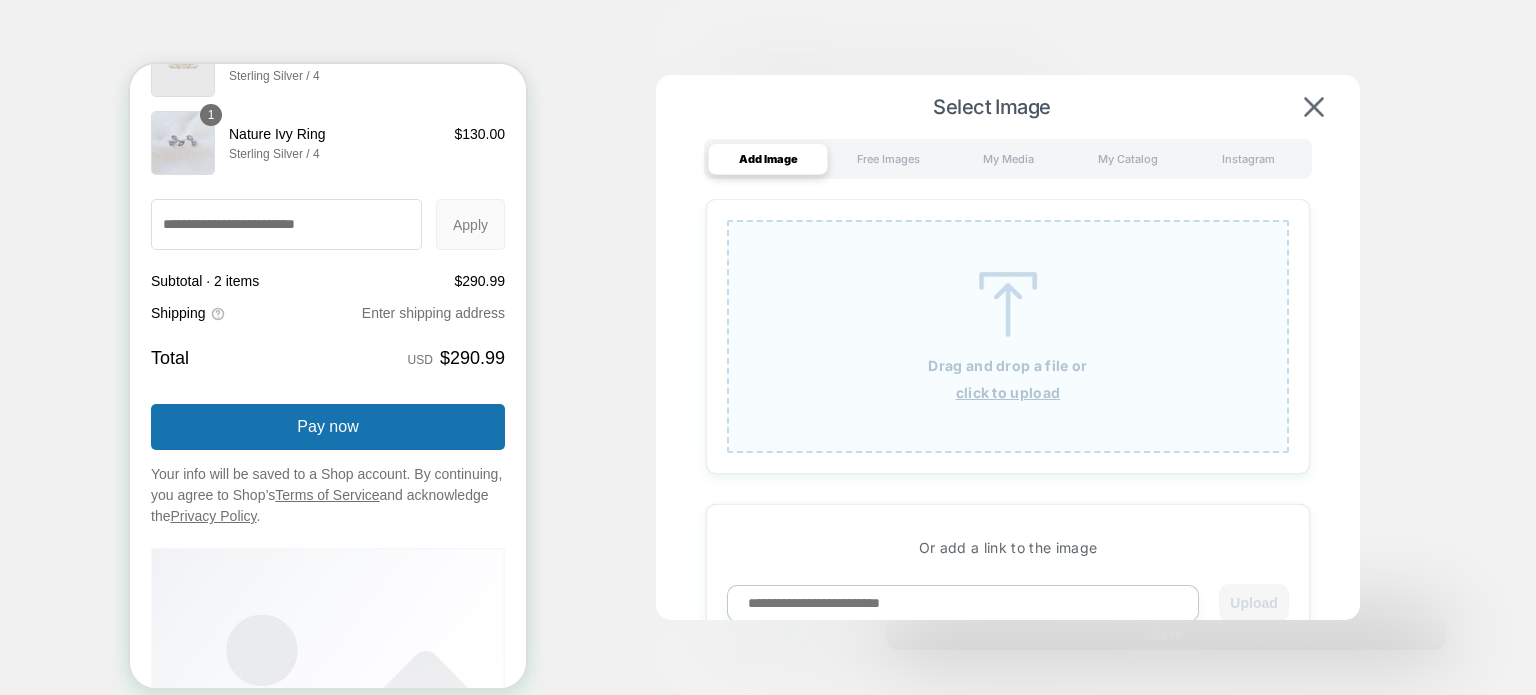 click on "Drag and drop a file or click to upload" at bounding box center [1008, 336] 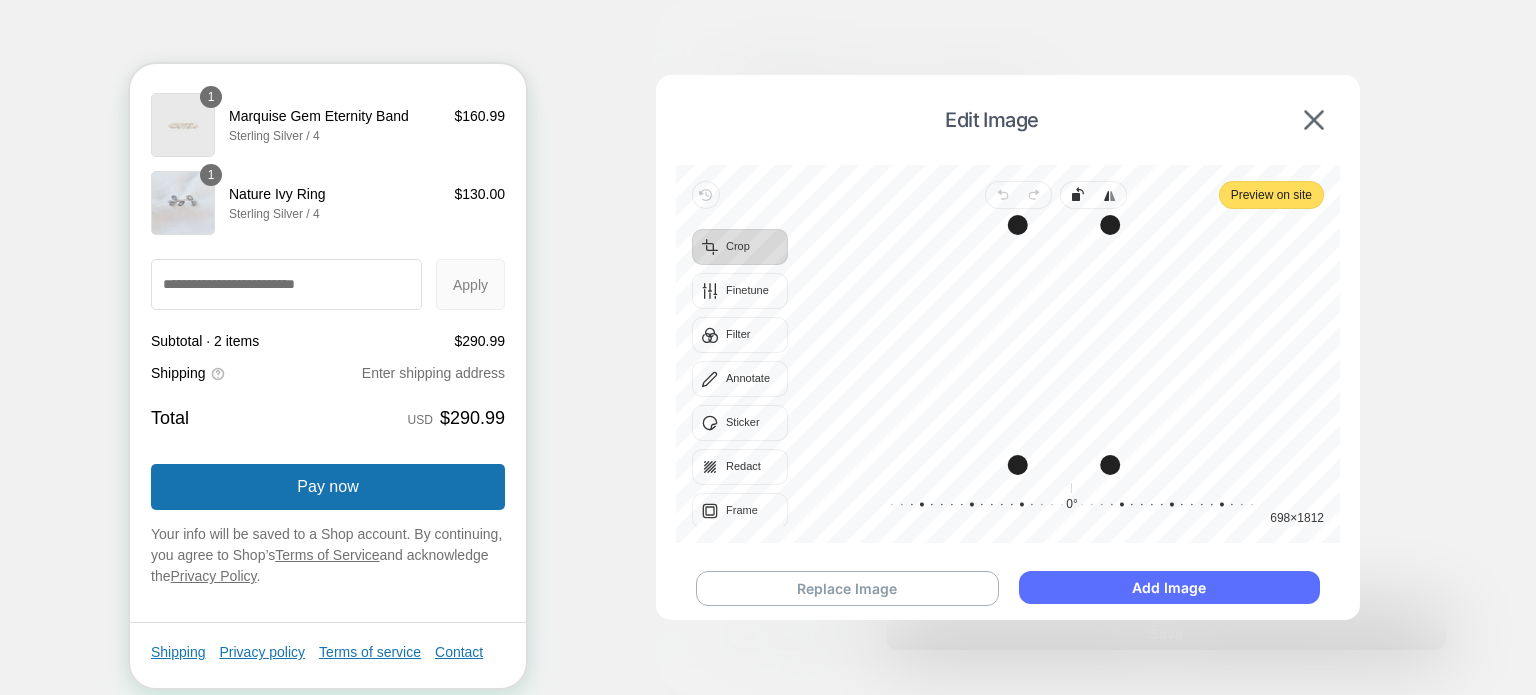 click on "Add Image" at bounding box center [1169, 587] 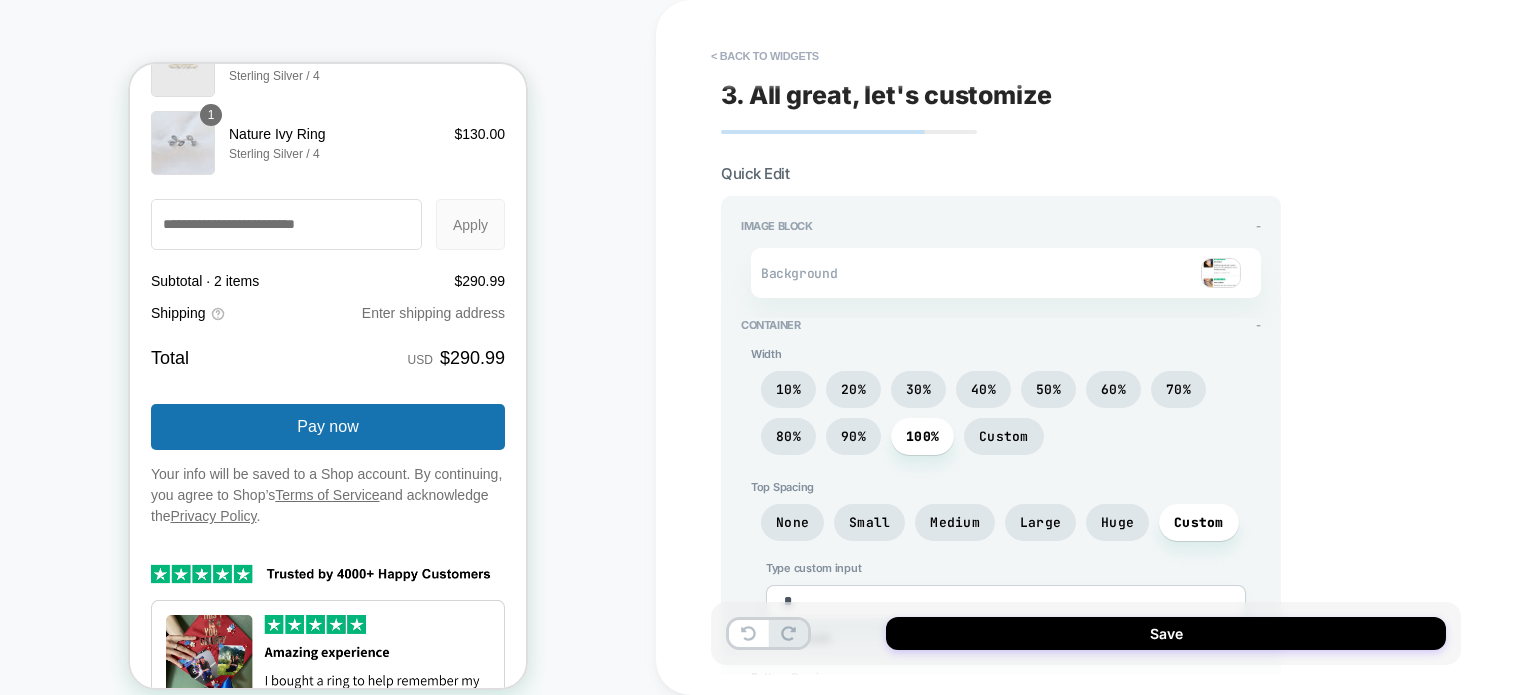 click on "None Small Medium Large Huge Custom" at bounding box center [1006, 527] 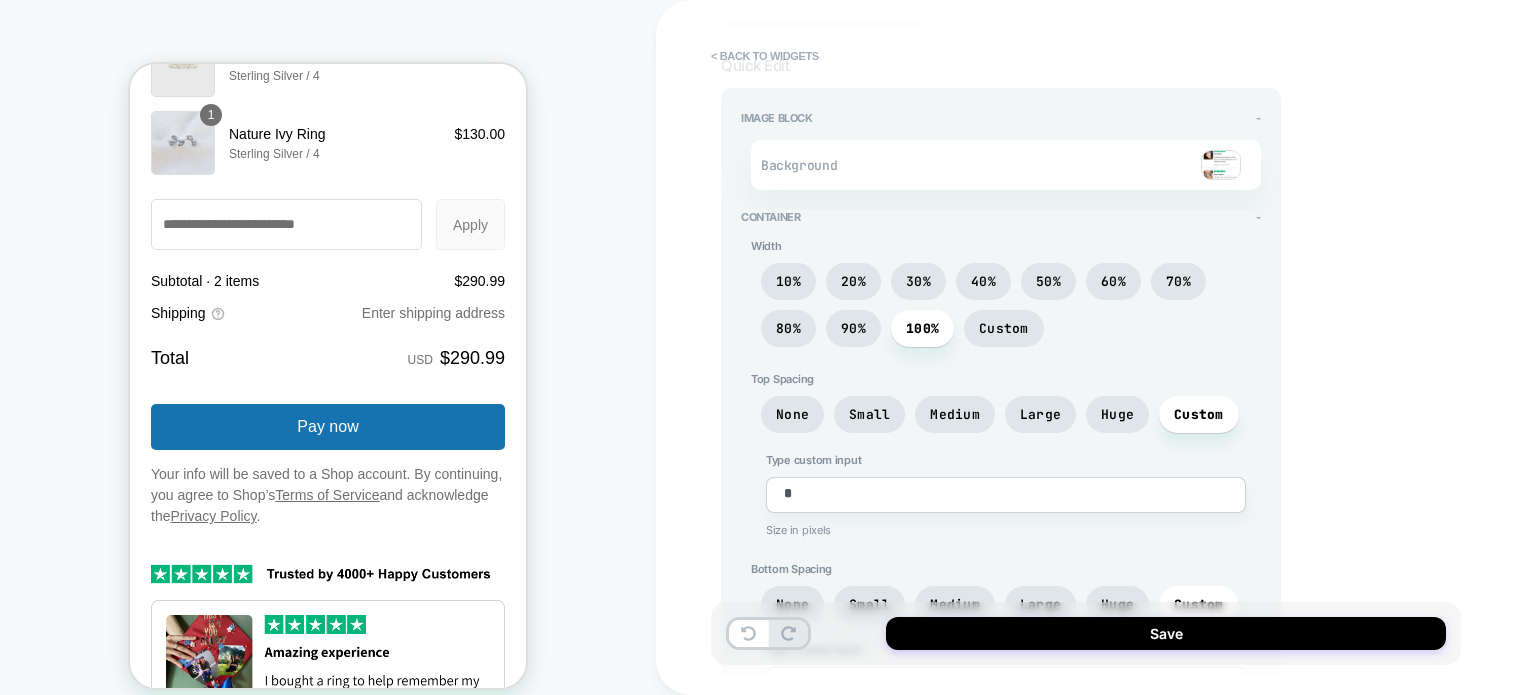 scroll, scrollTop: 0, scrollLeft: 0, axis: both 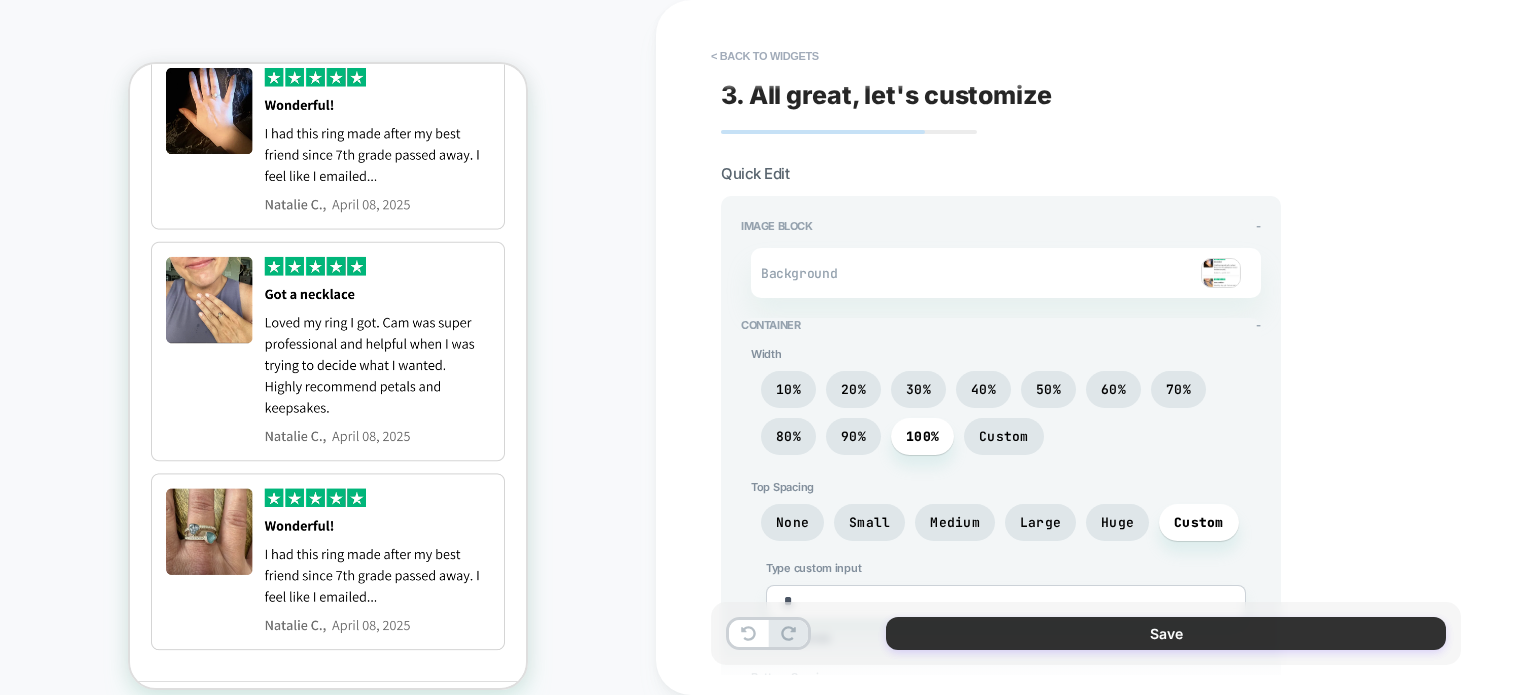 click on "Save" at bounding box center [1166, 633] 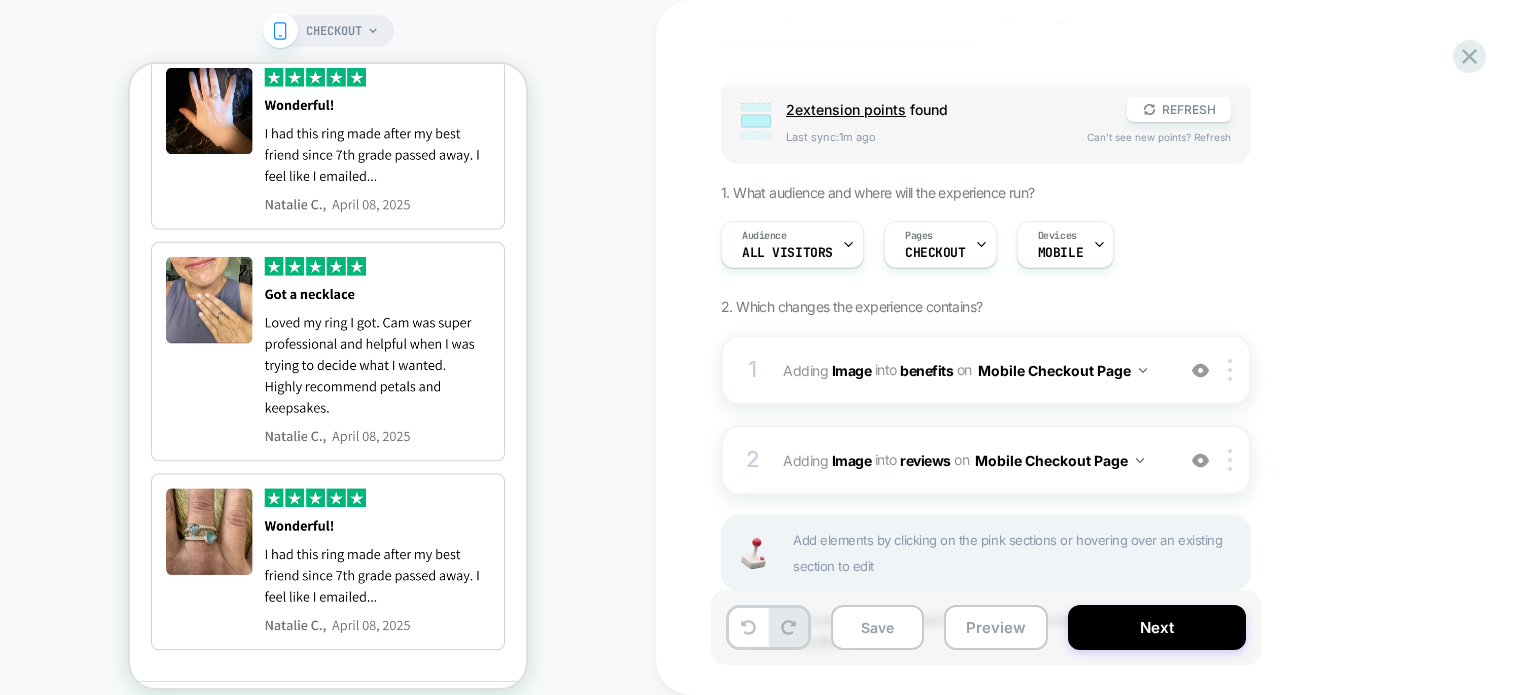 scroll, scrollTop: 223, scrollLeft: 0, axis: vertical 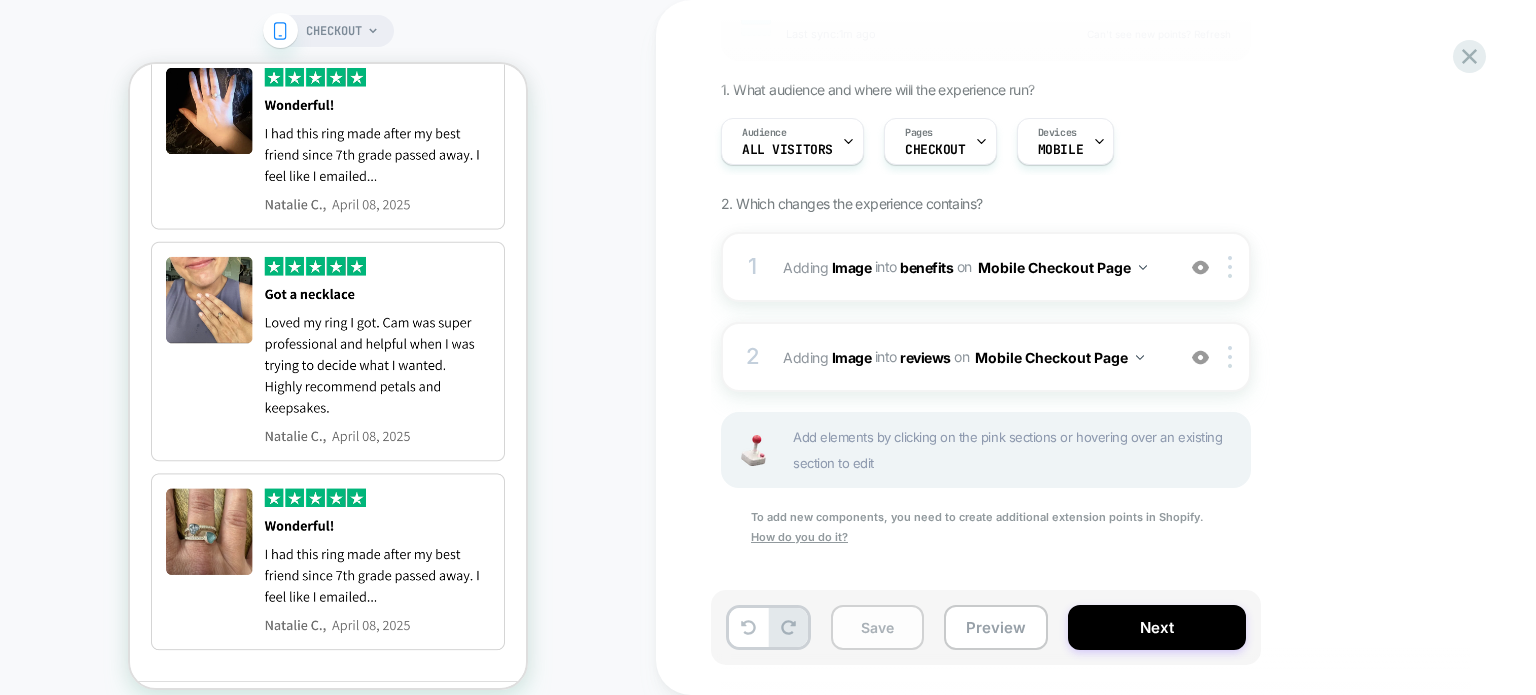 click on "Save" at bounding box center [877, 627] 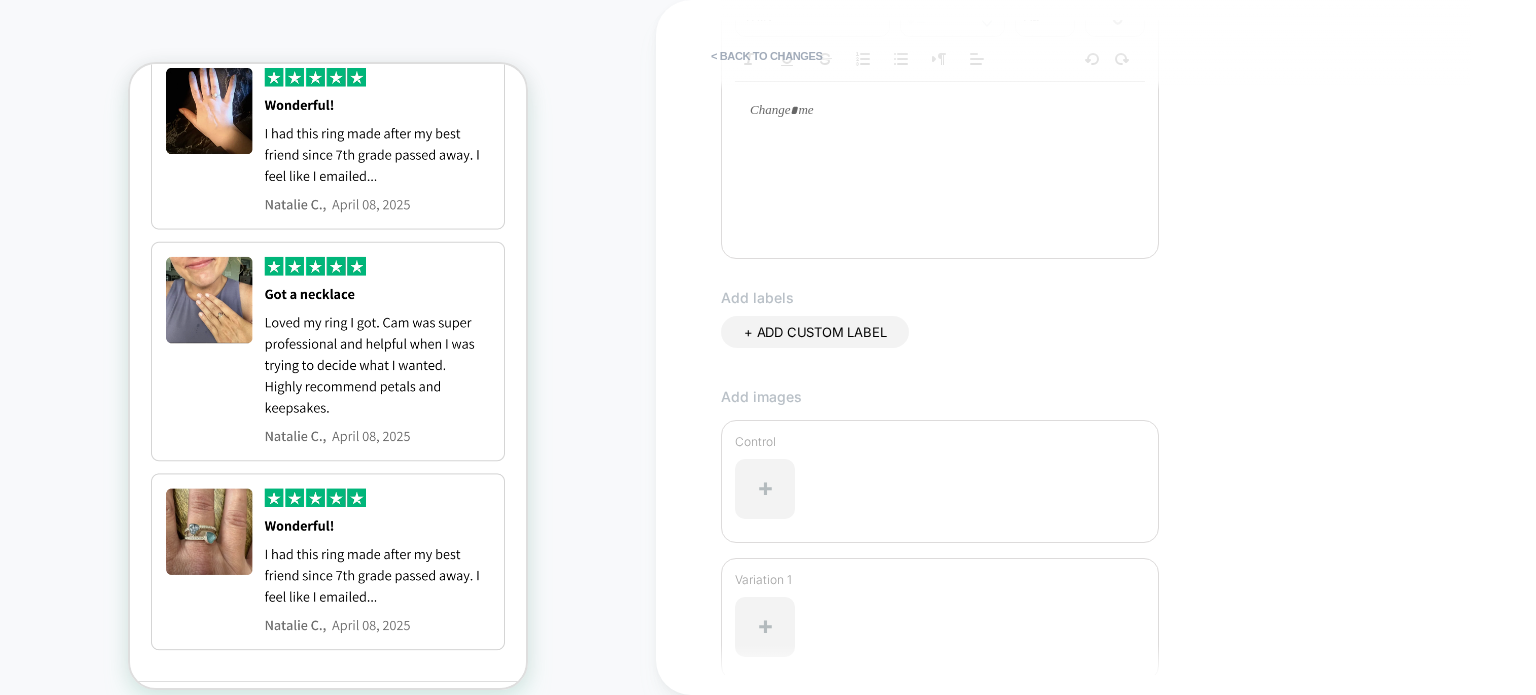 scroll, scrollTop: 0, scrollLeft: 0, axis: both 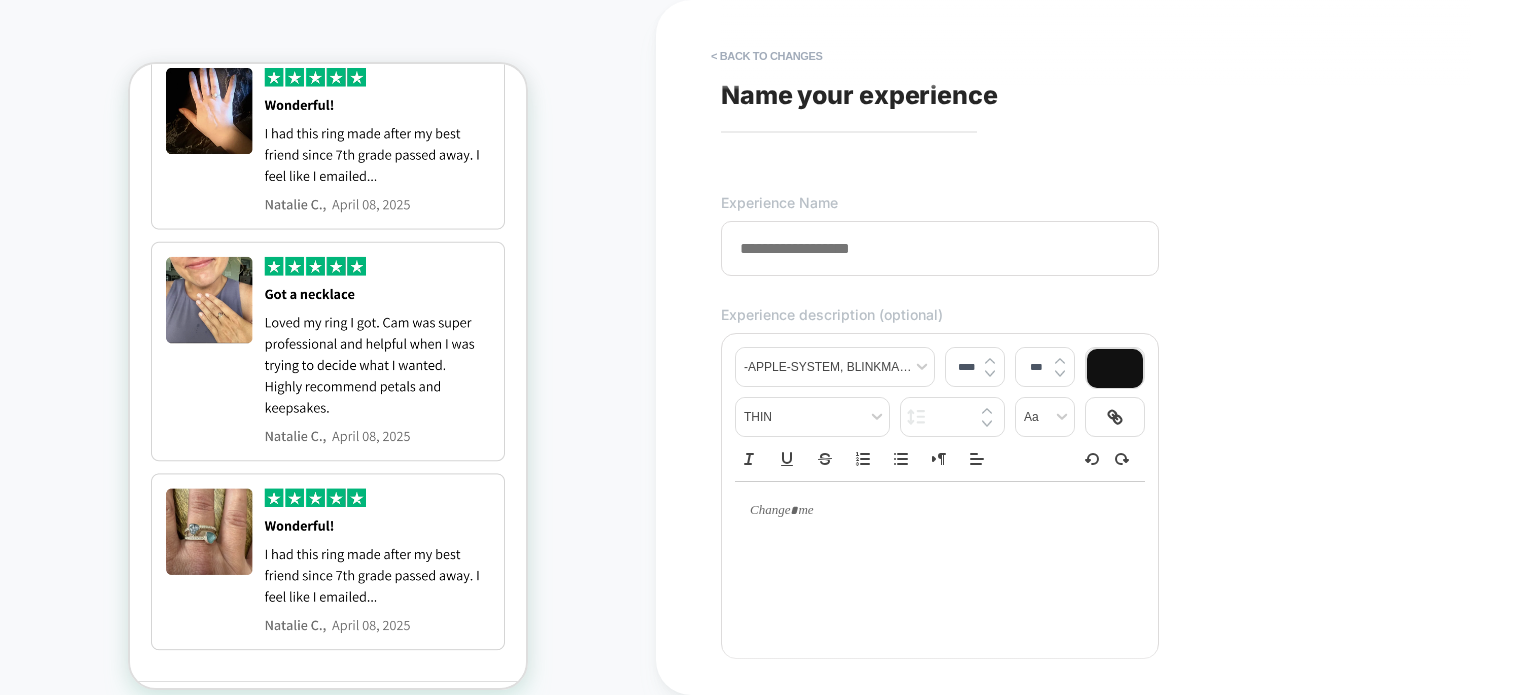 click at bounding box center (940, 248) 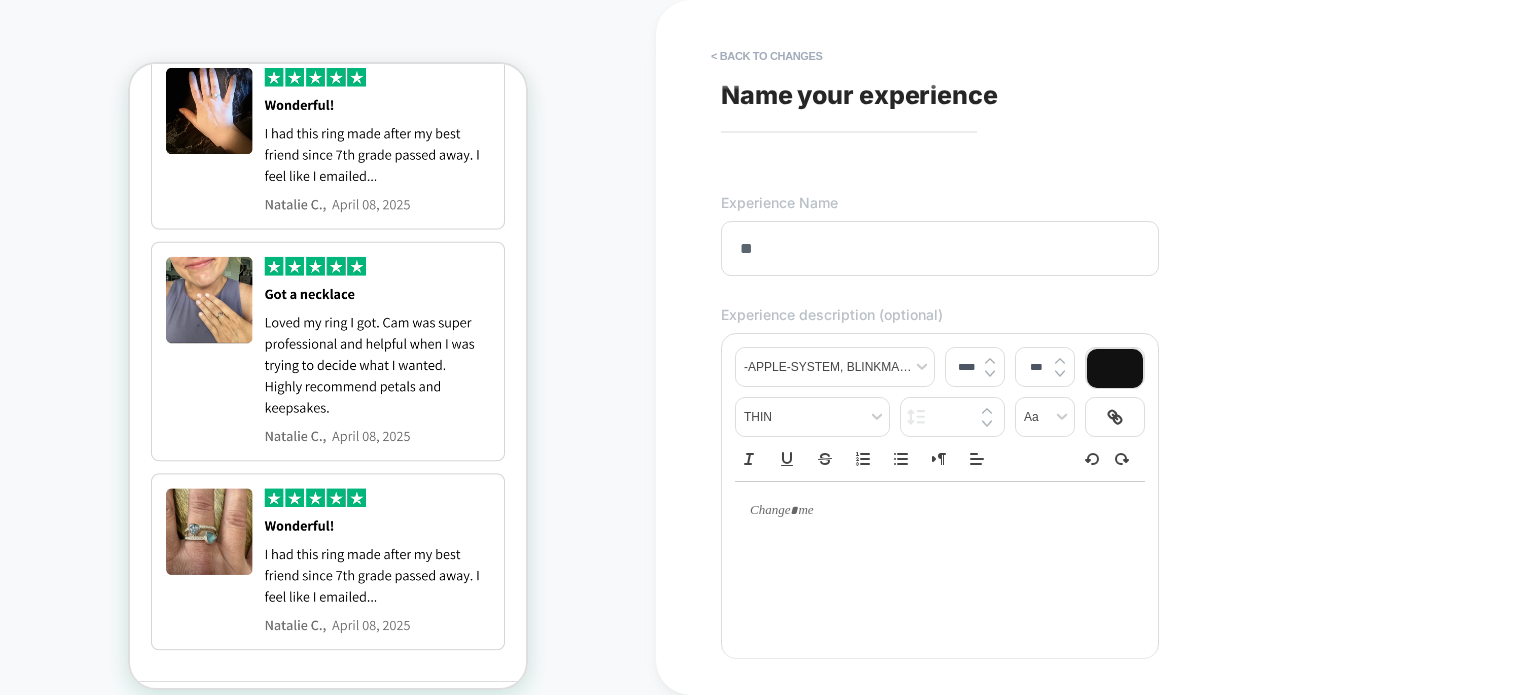 type on "*" 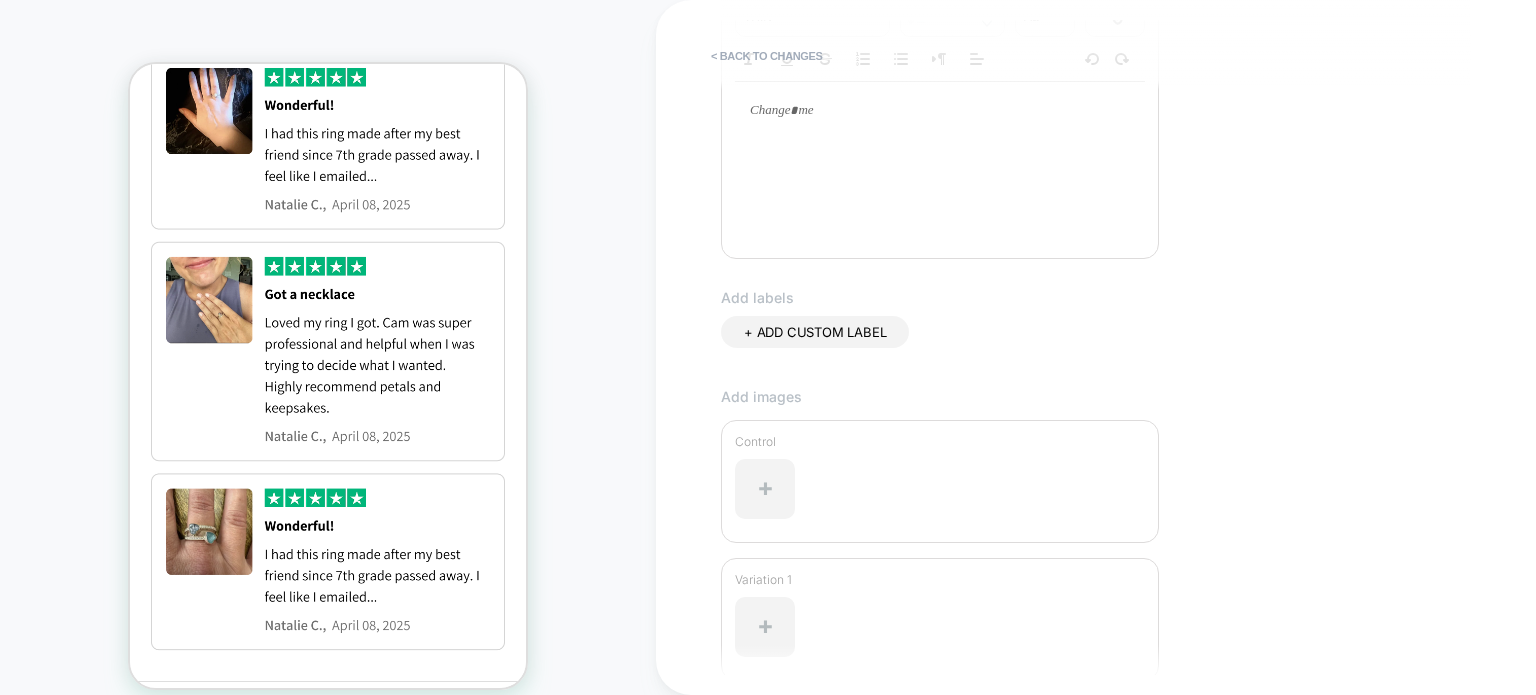 scroll, scrollTop: 577, scrollLeft: 0, axis: vertical 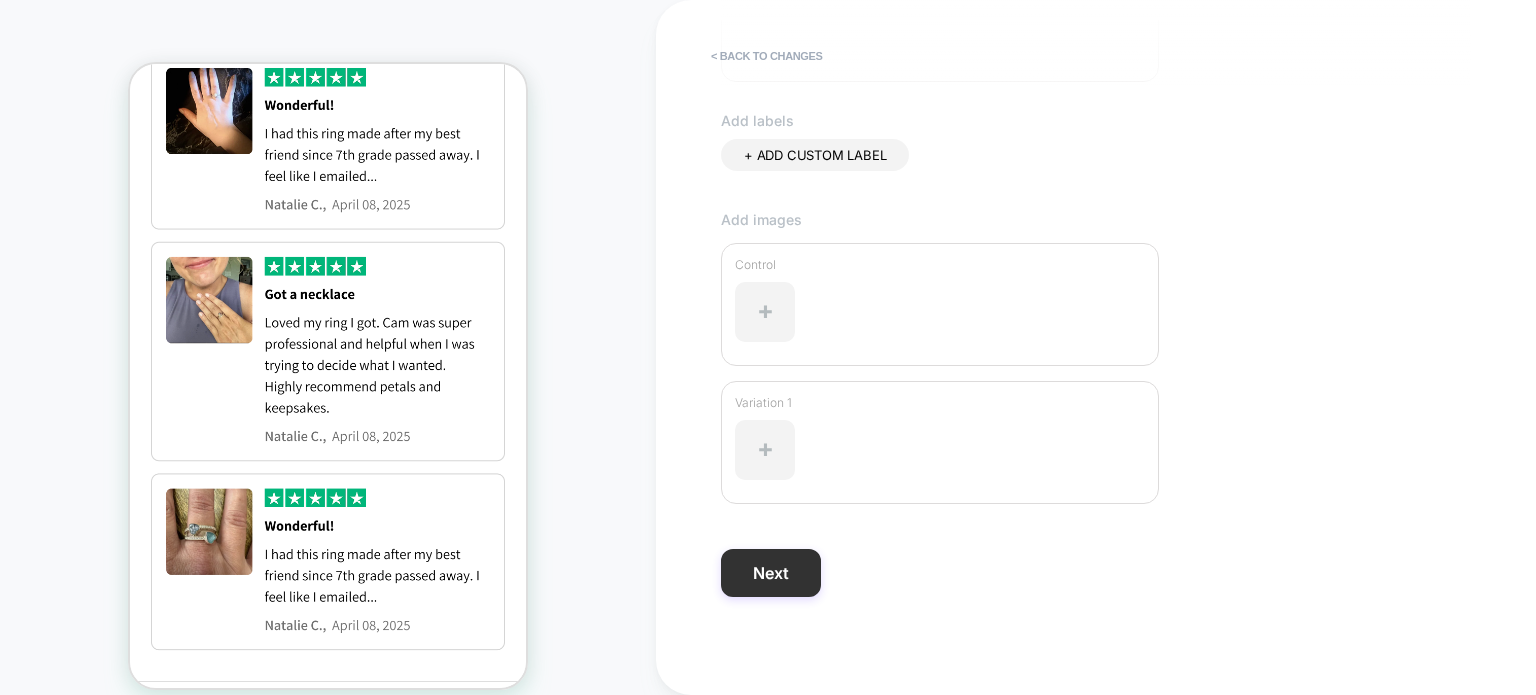 type on "**********" 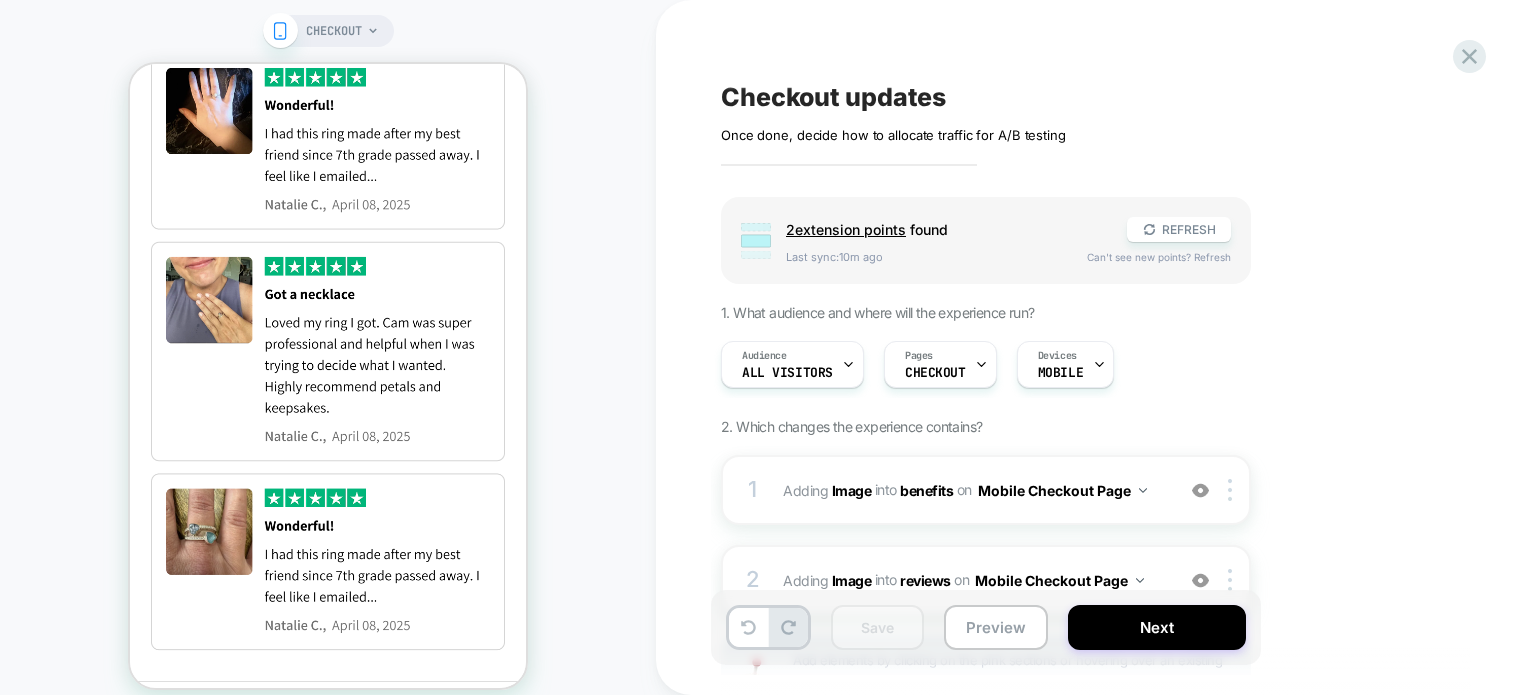 click on "Group 2  extension point s   found REFRESH Last sync:  10m ago Can't see new points? Refresh 1. What audience and where will the experience run? Audience All Visitors Pages CHECKOUT Devices MOBILE 2. Which changes the experience contains? 1 #_loomi_addon_1753863131653 Adding   Image   INTO benefits benefits   on Mobile Checkout Page Add Before Add After Target   All Devices Delete 2 #_loomi_addon_1753863168308 Adding   Image   INTO reviews reviews   on Mobile Checkout Page Add Before Add After Target   All Devices Delete Add elements by clicking on the pink sections or hovering over an existing section to edit To add new components, you need to create additional extension points in Shopify.   How do you do it?" at bounding box center [1086, 509] 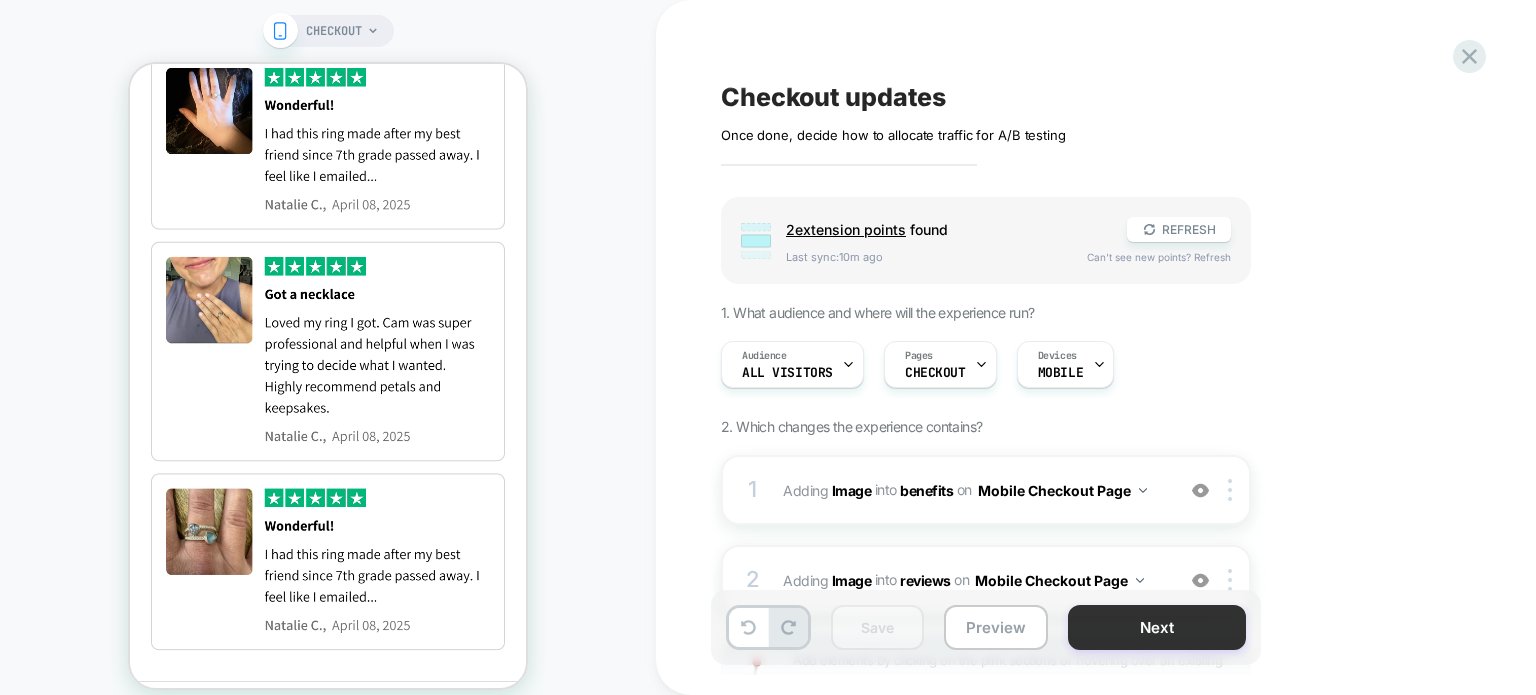click on "Next" at bounding box center (1157, 627) 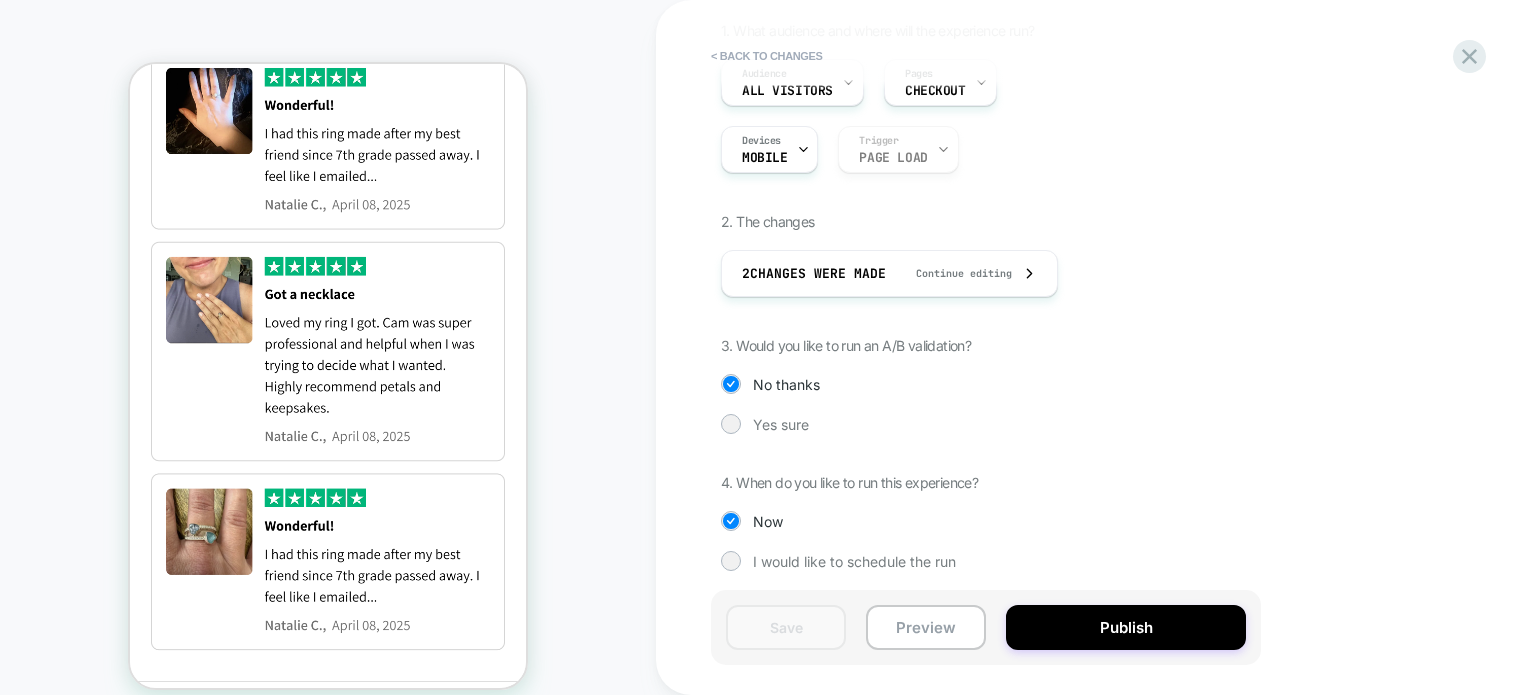 scroll, scrollTop: 180, scrollLeft: 0, axis: vertical 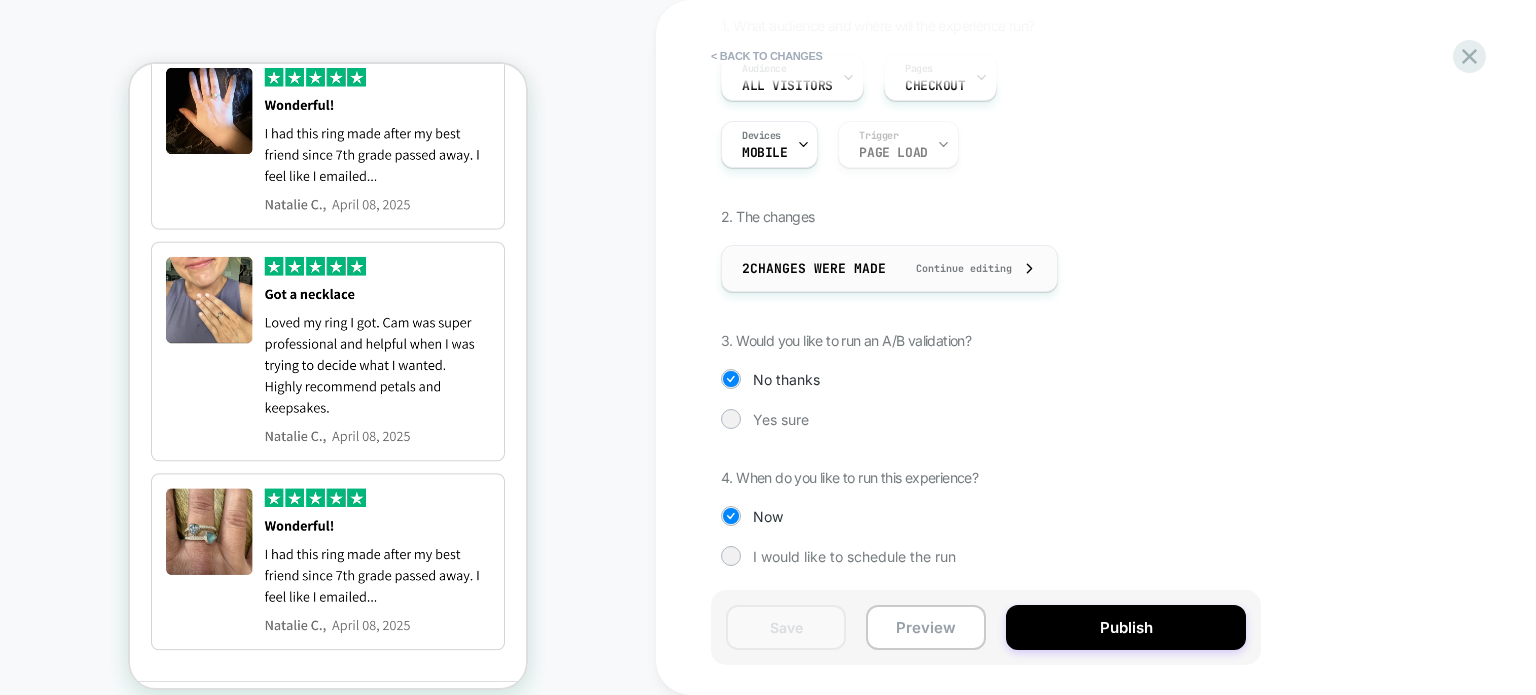 click on "Continue editing" at bounding box center (954, 268) 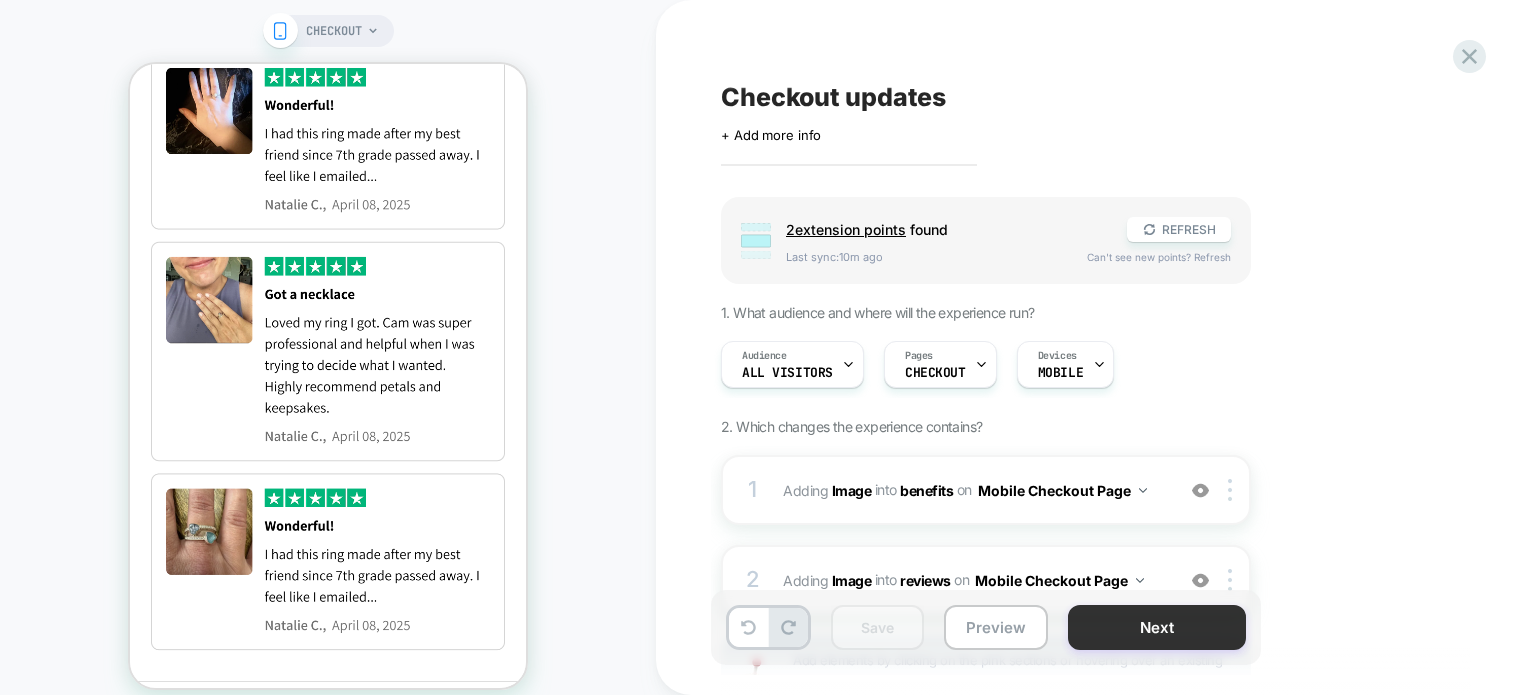 click on "Next" at bounding box center [1157, 627] 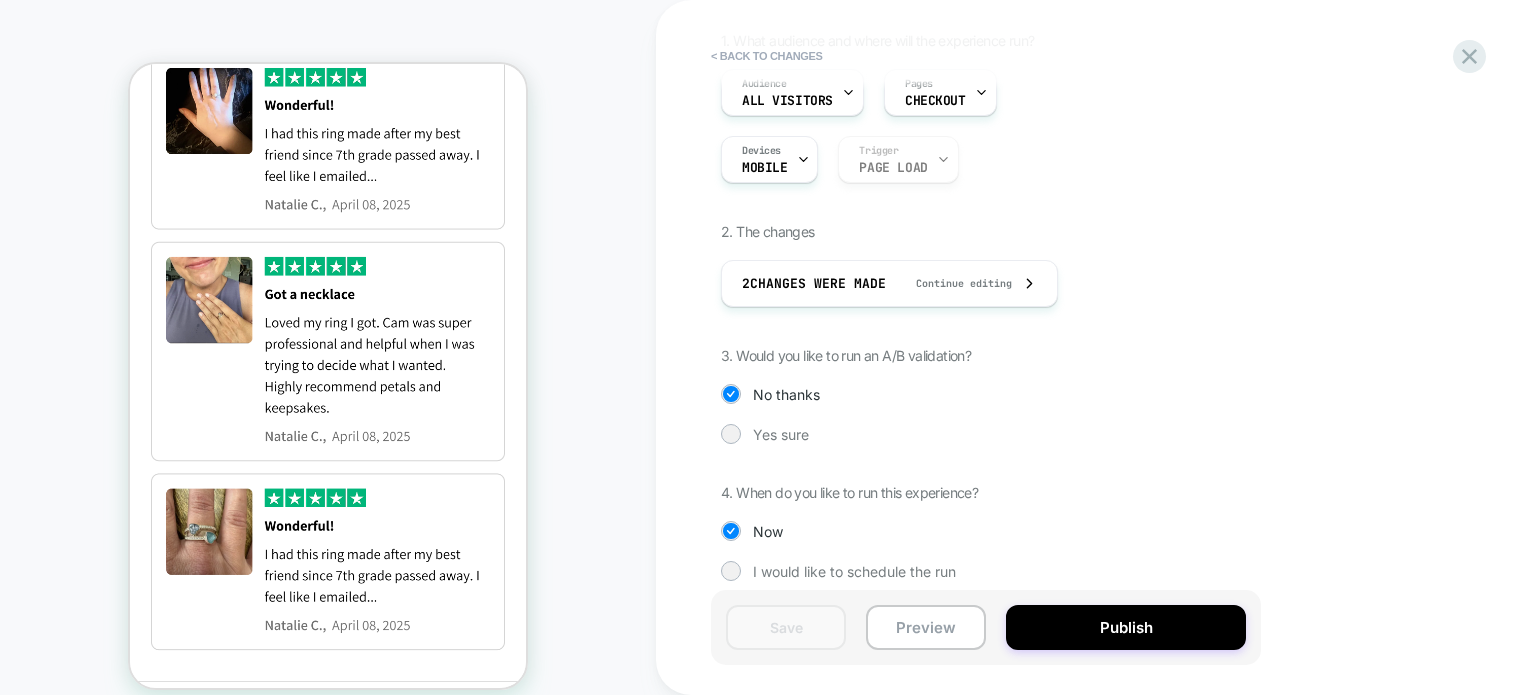scroll, scrollTop: 180, scrollLeft: 0, axis: vertical 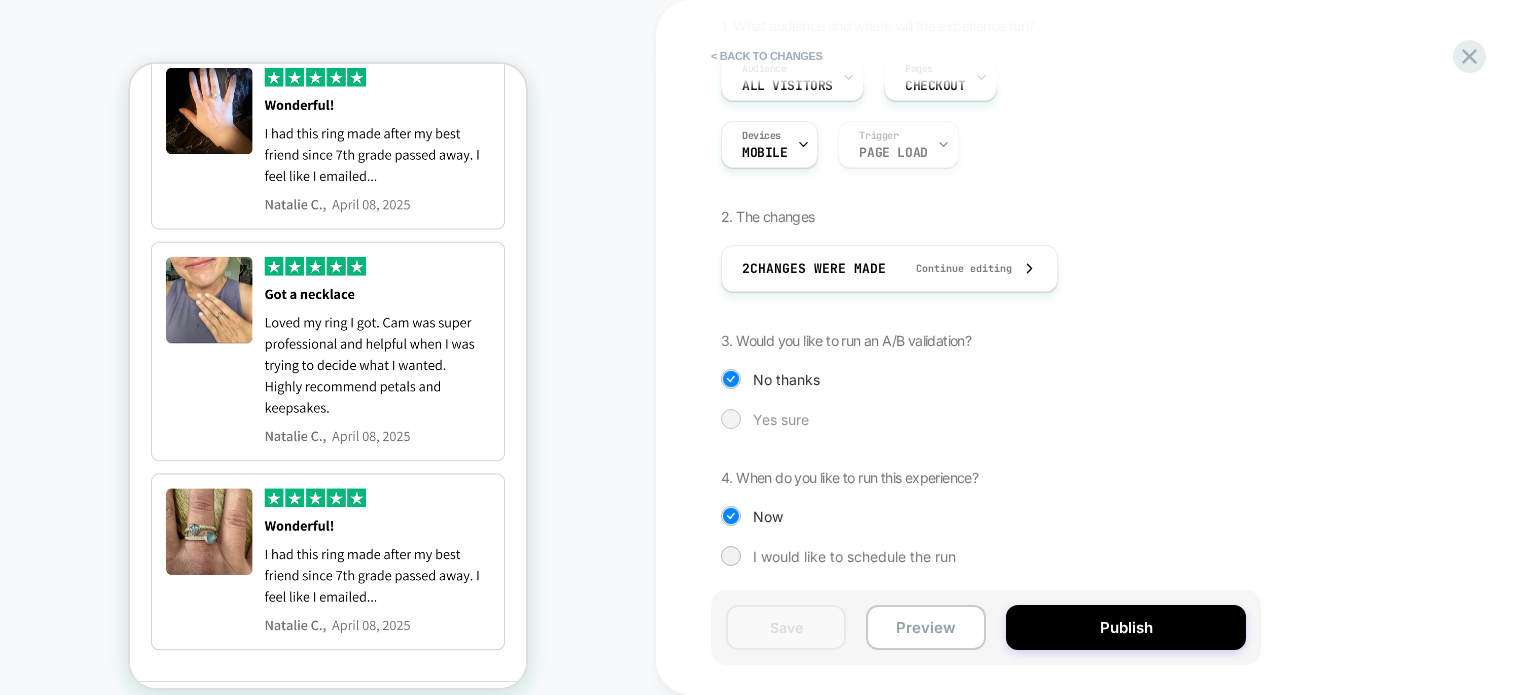 click on "Yes sure" at bounding box center (781, 419) 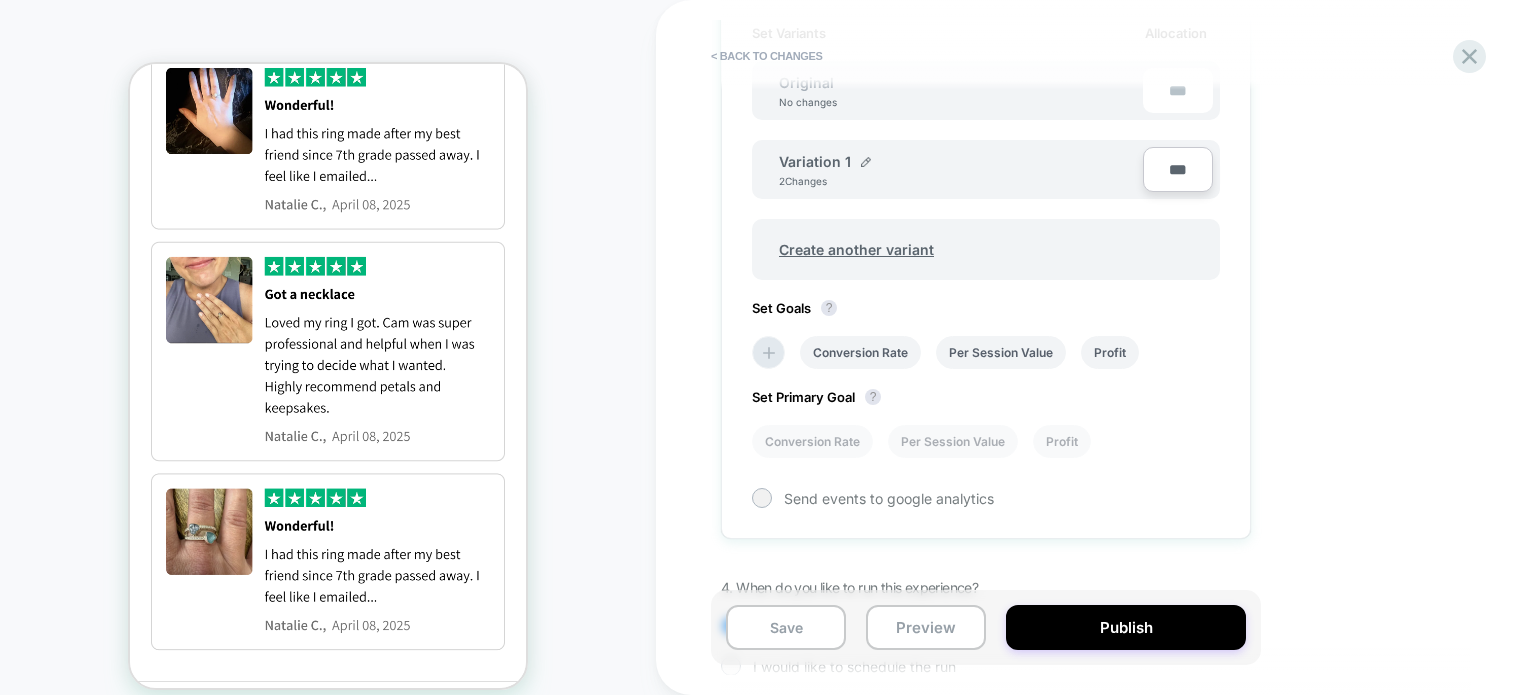 scroll, scrollTop: 741, scrollLeft: 0, axis: vertical 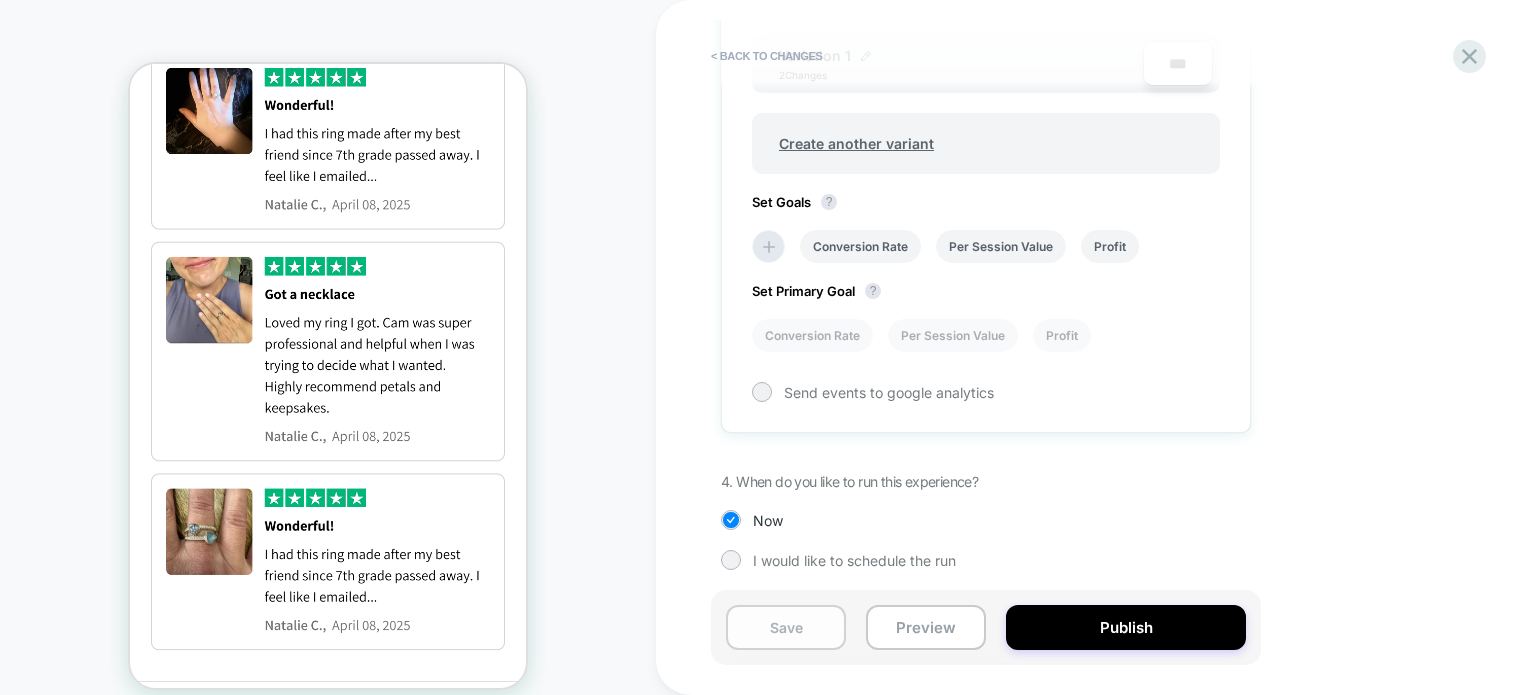 click on "Save" at bounding box center (786, 627) 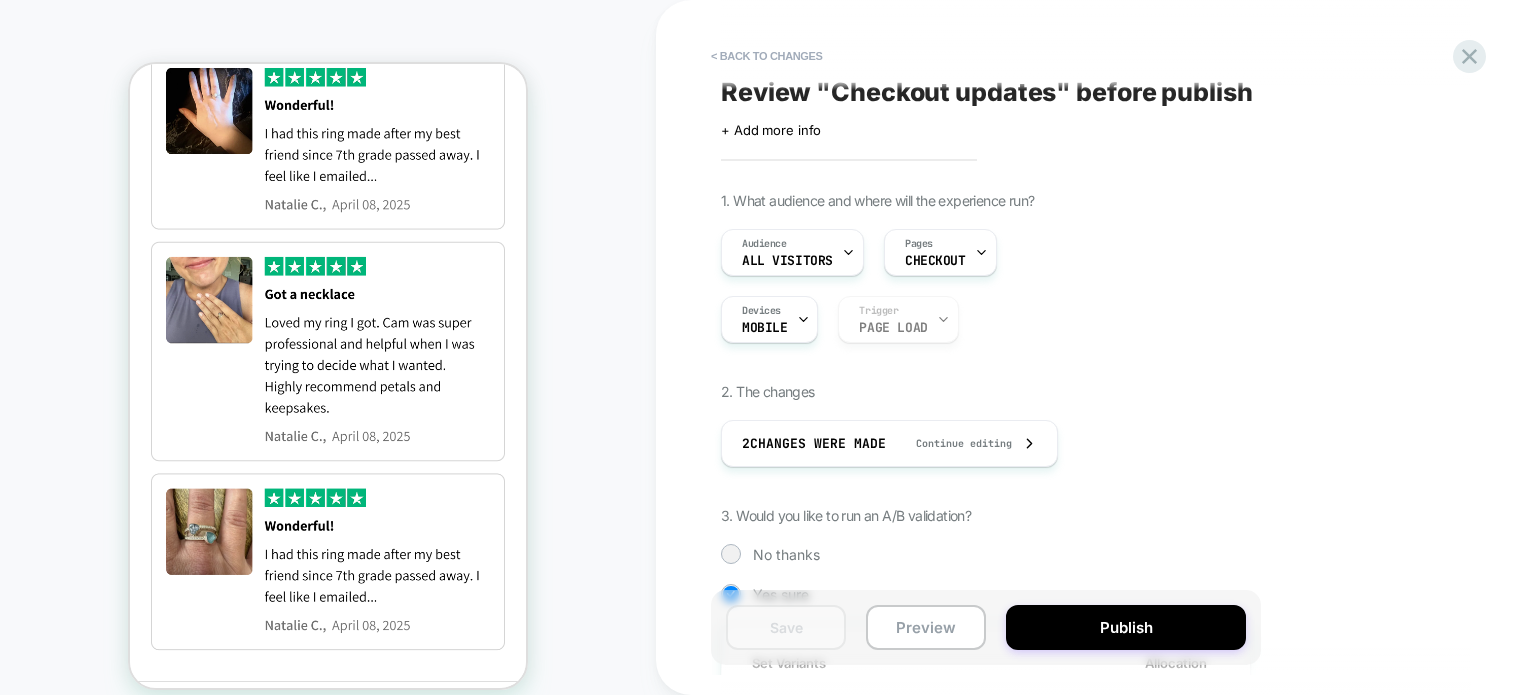scroll, scrollTop: 0, scrollLeft: 0, axis: both 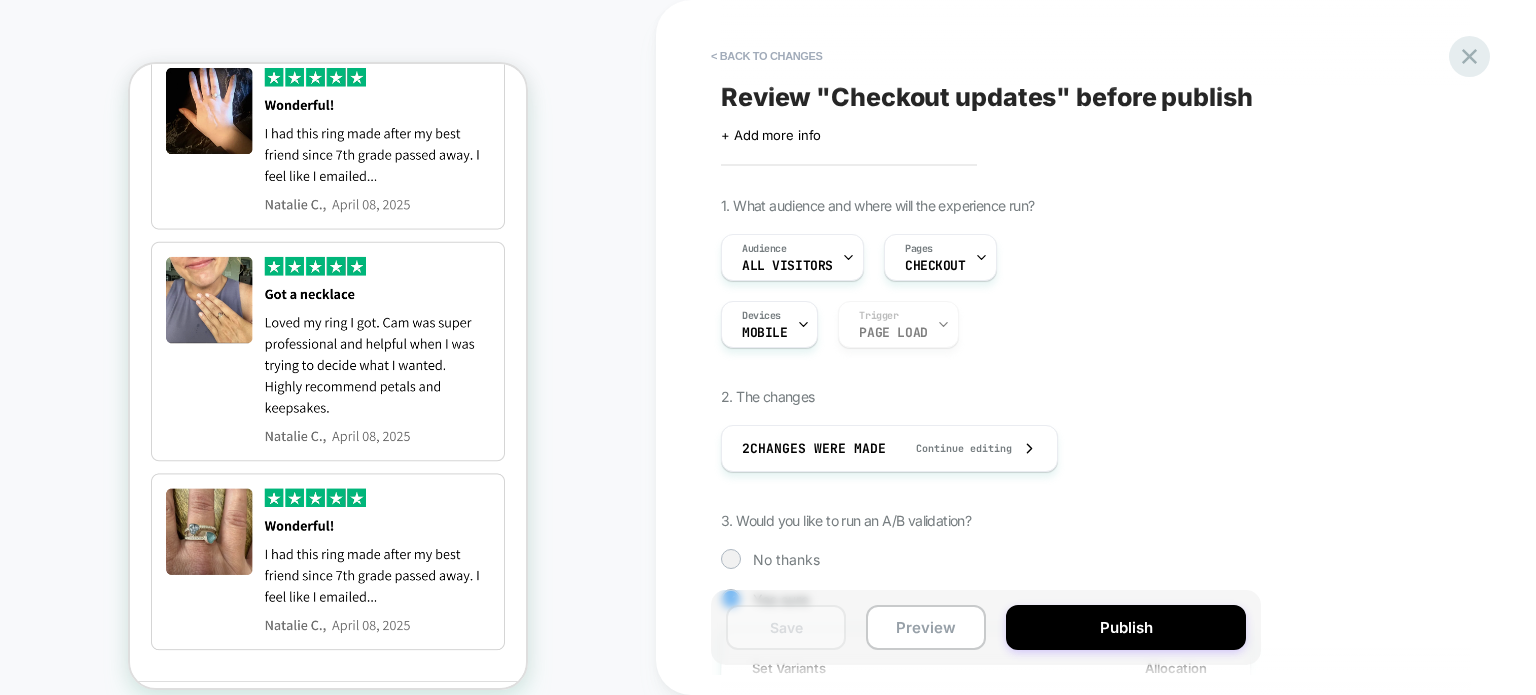 click 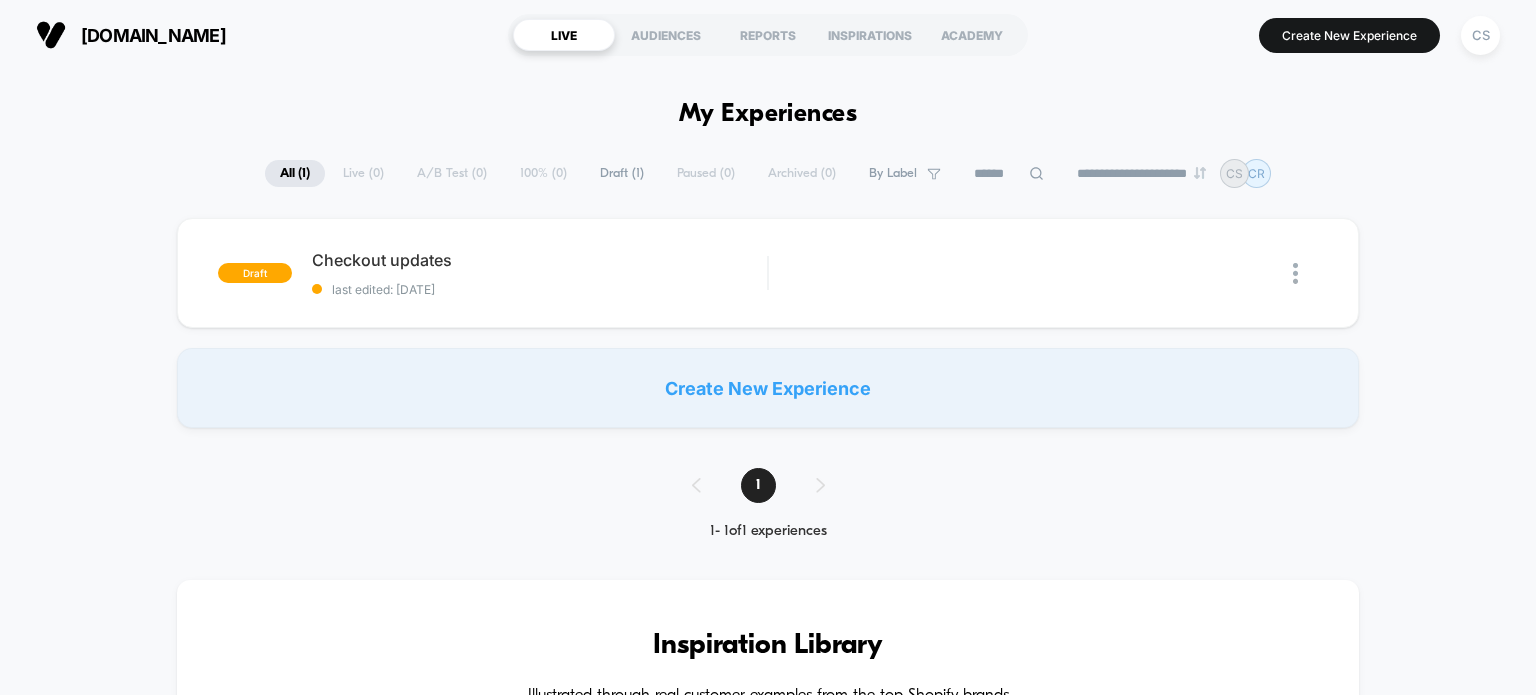 scroll, scrollTop: 0, scrollLeft: 0, axis: both 